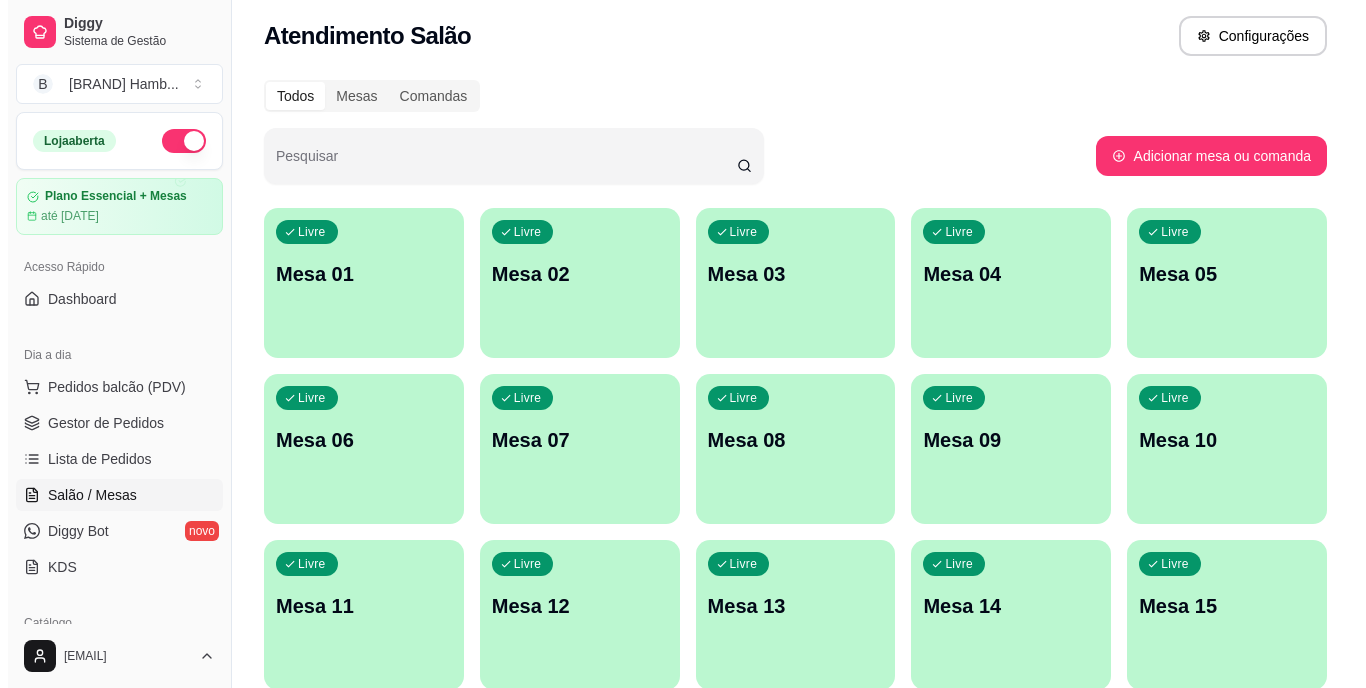 scroll, scrollTop: 0, scrollLeft: 0, axis: both 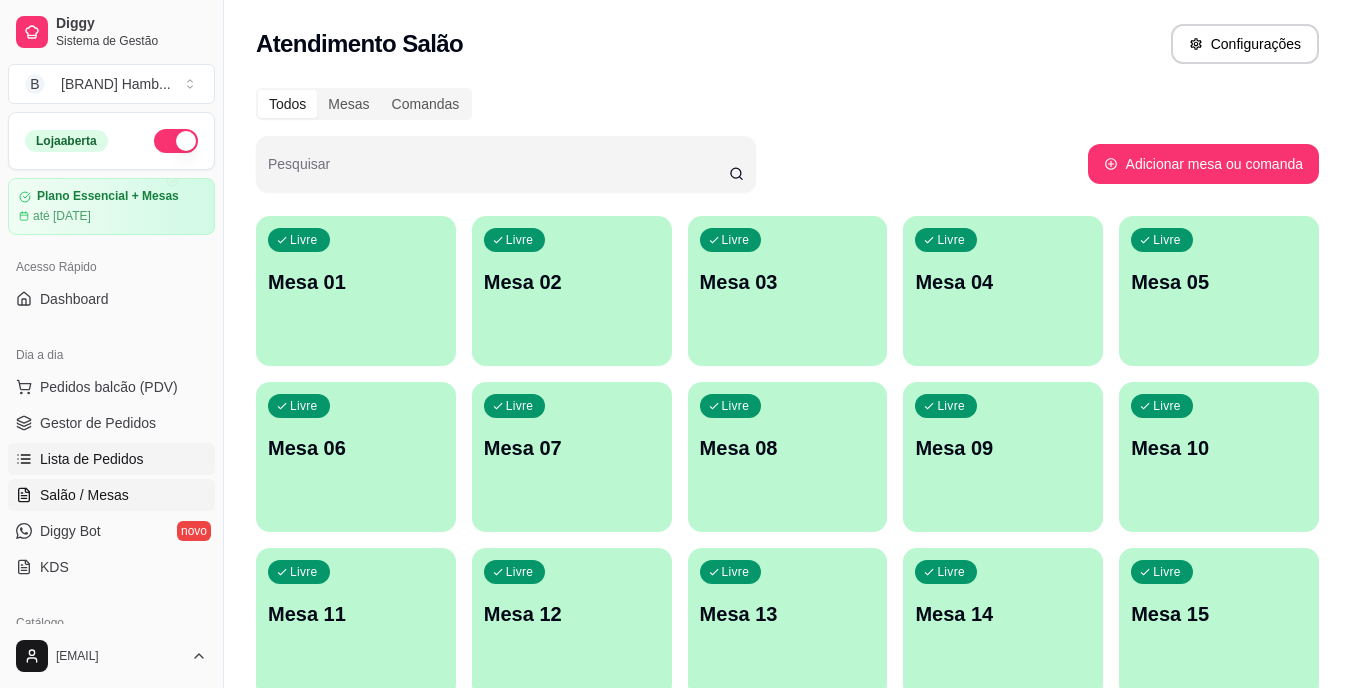 click on "Lista de Pedidos" at bounding box center (92, 459) 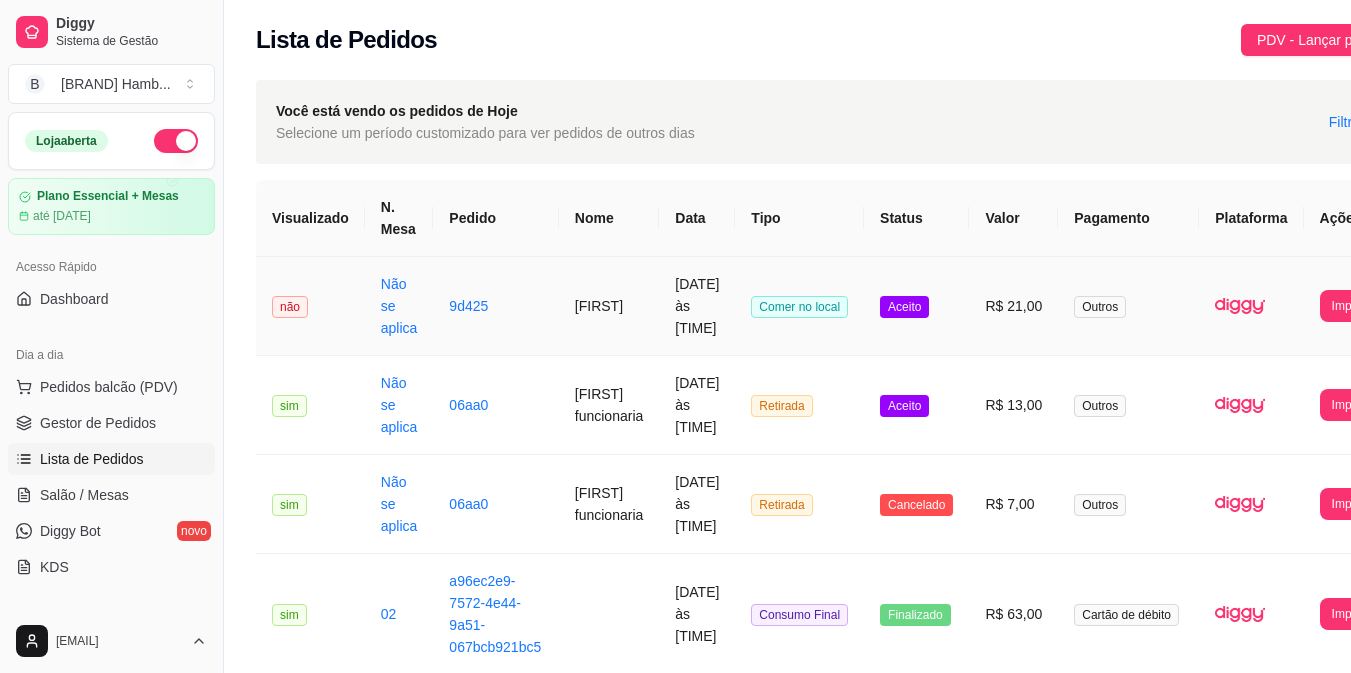 click on "[DATE] às [TIME]" at bounding box center (697, 306) 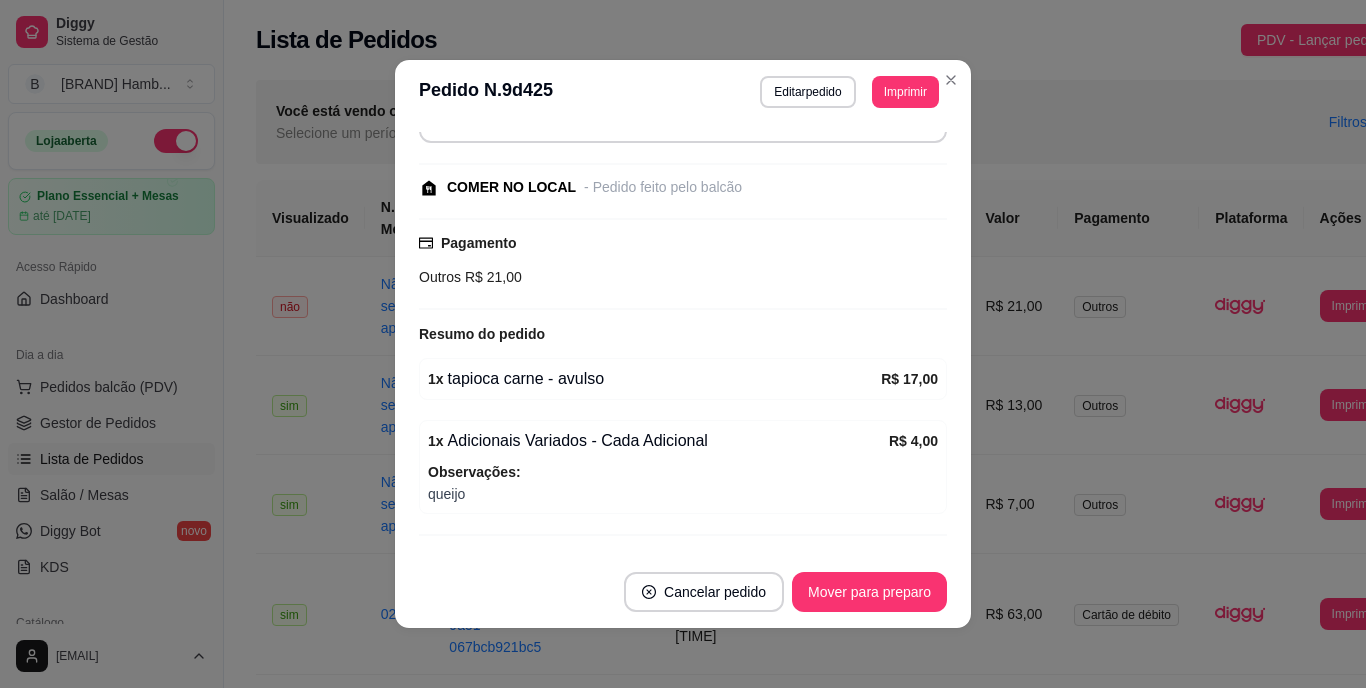 scroll, scrollTop: 259, scrollLeft: 0, axis: vertical 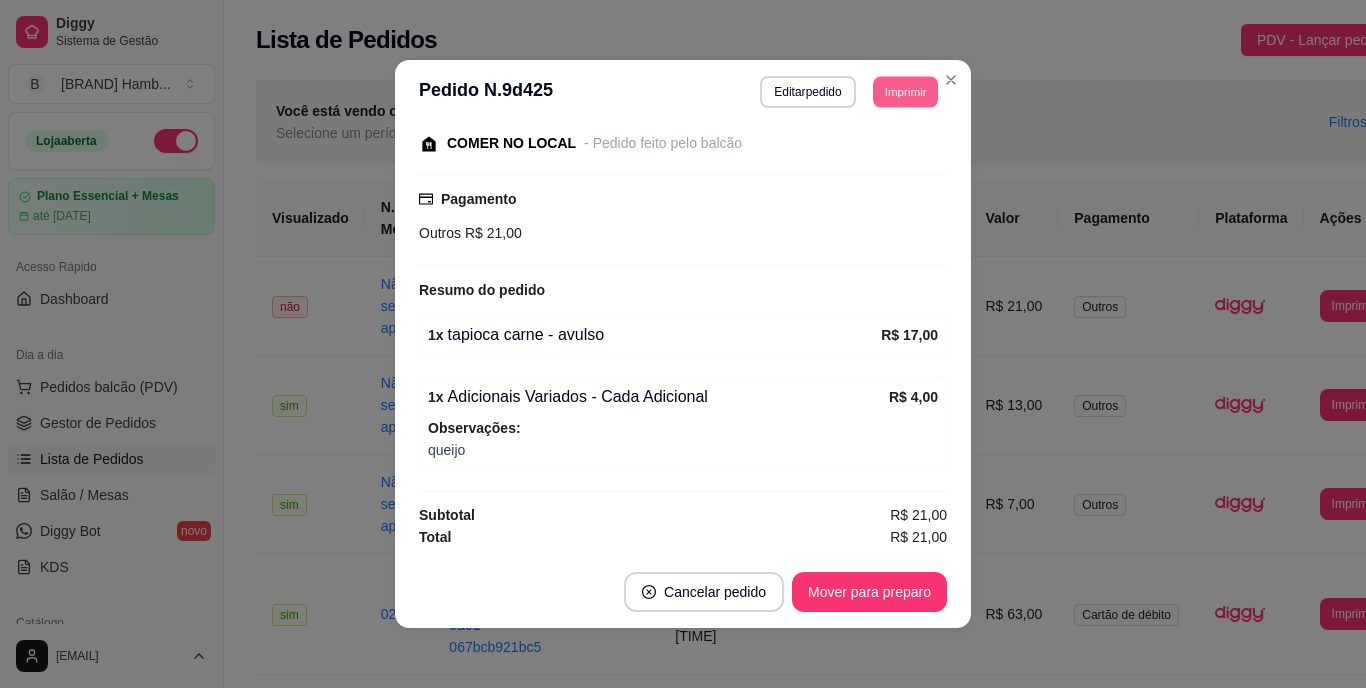 click on "Imprimir" at bounding box center [905, 91] 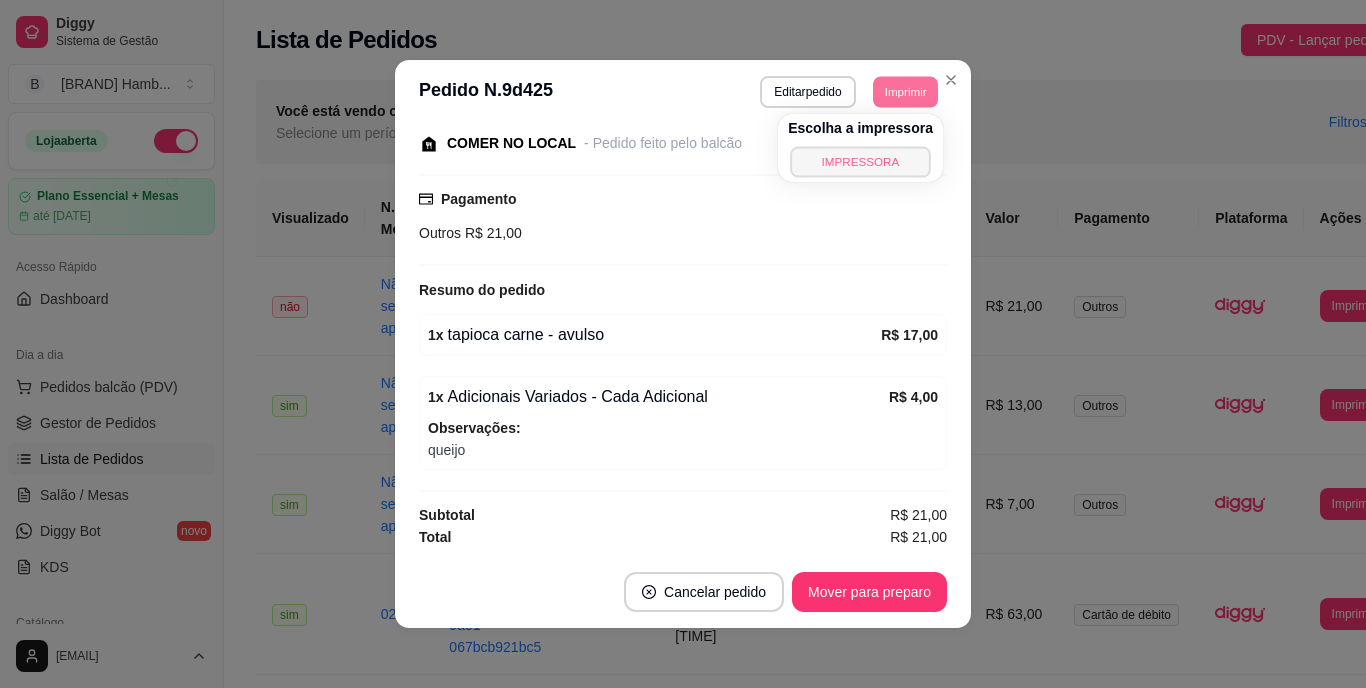 click on "IMPRESSORA" at bounding box center (860, 161) 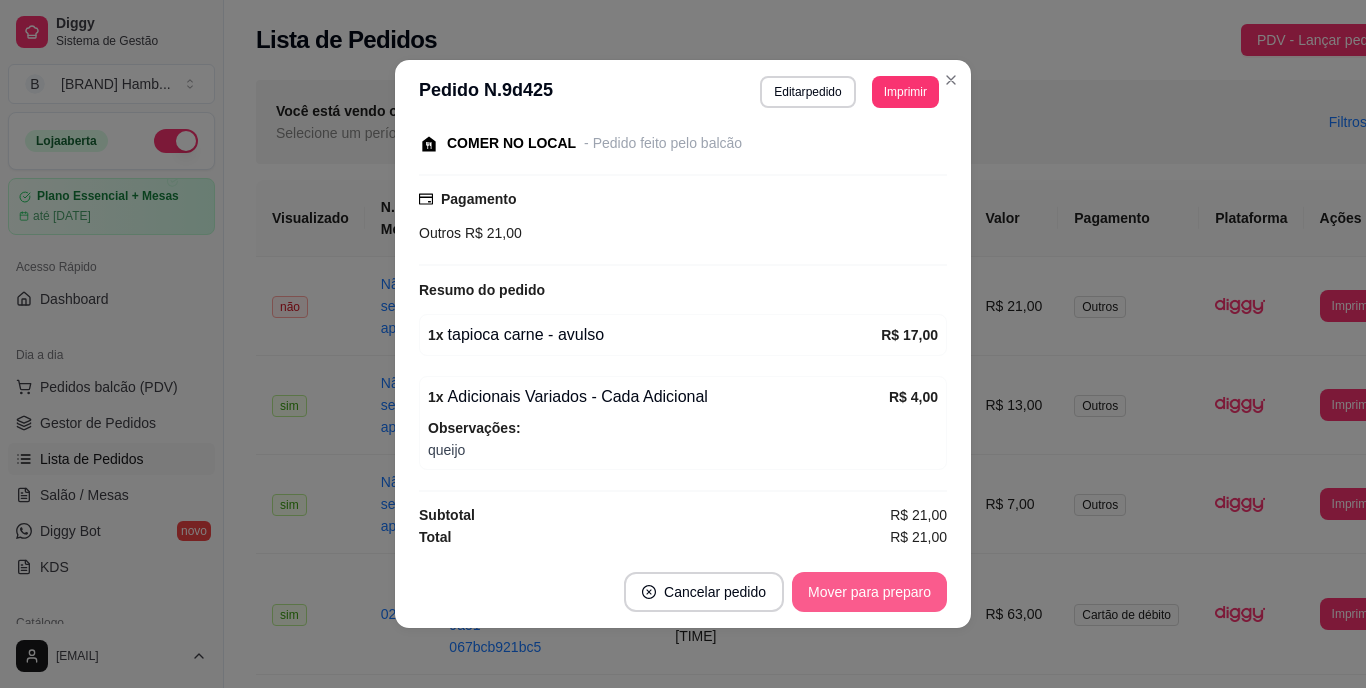 click on "Mover para preparo" at bounding box center (869, 592) 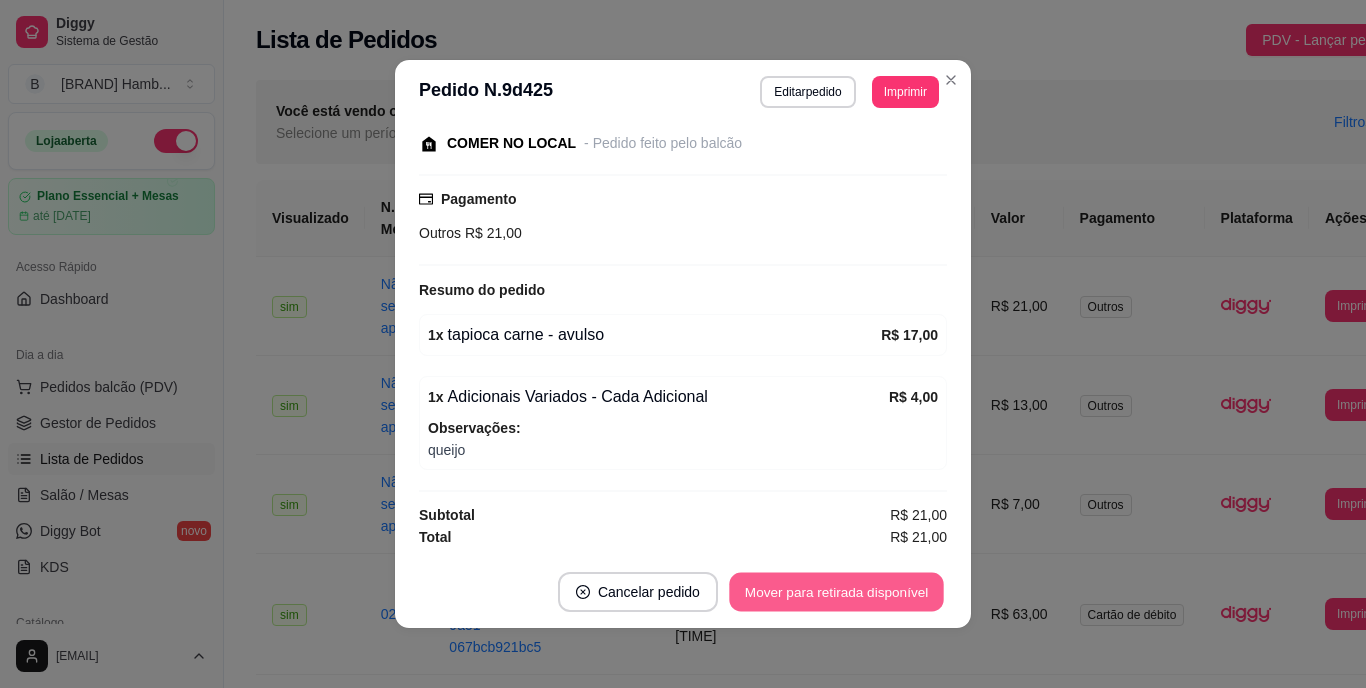 click on "Mover para retirada disponível" at bounding box center (836, 592) 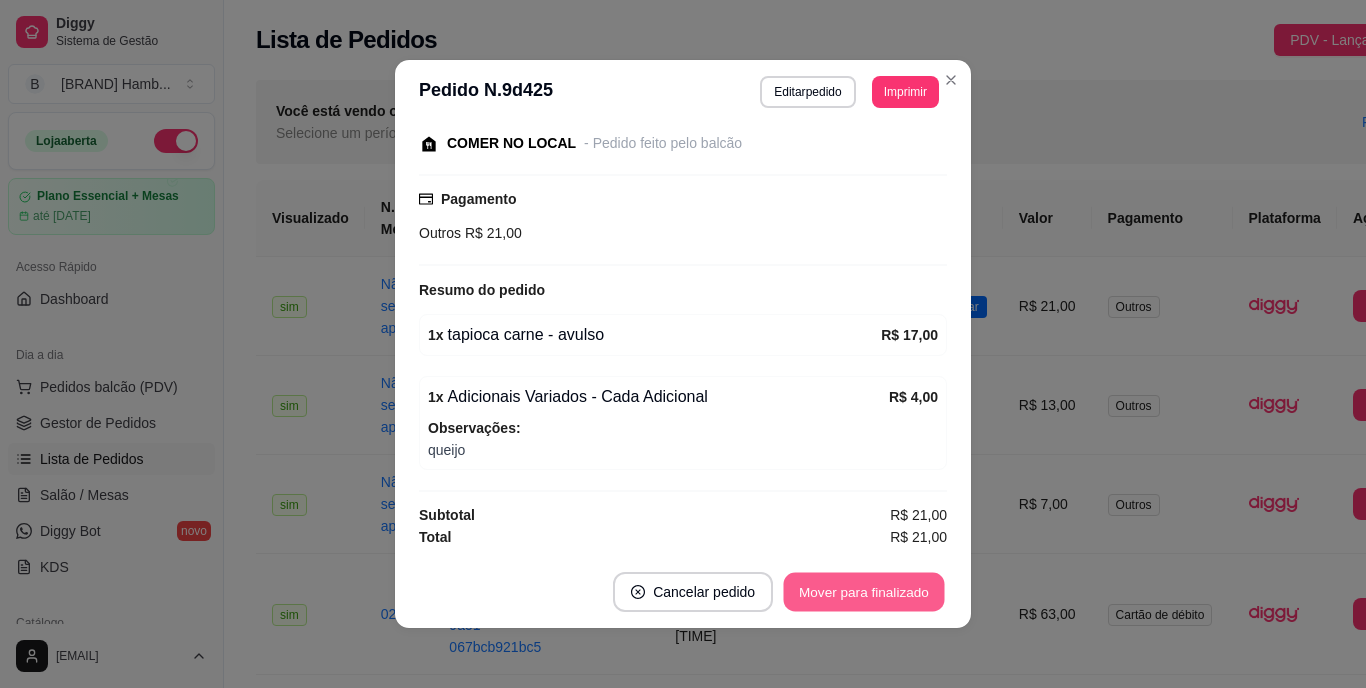 click on "Mover para finalizado" at bounding box center (864, 592) 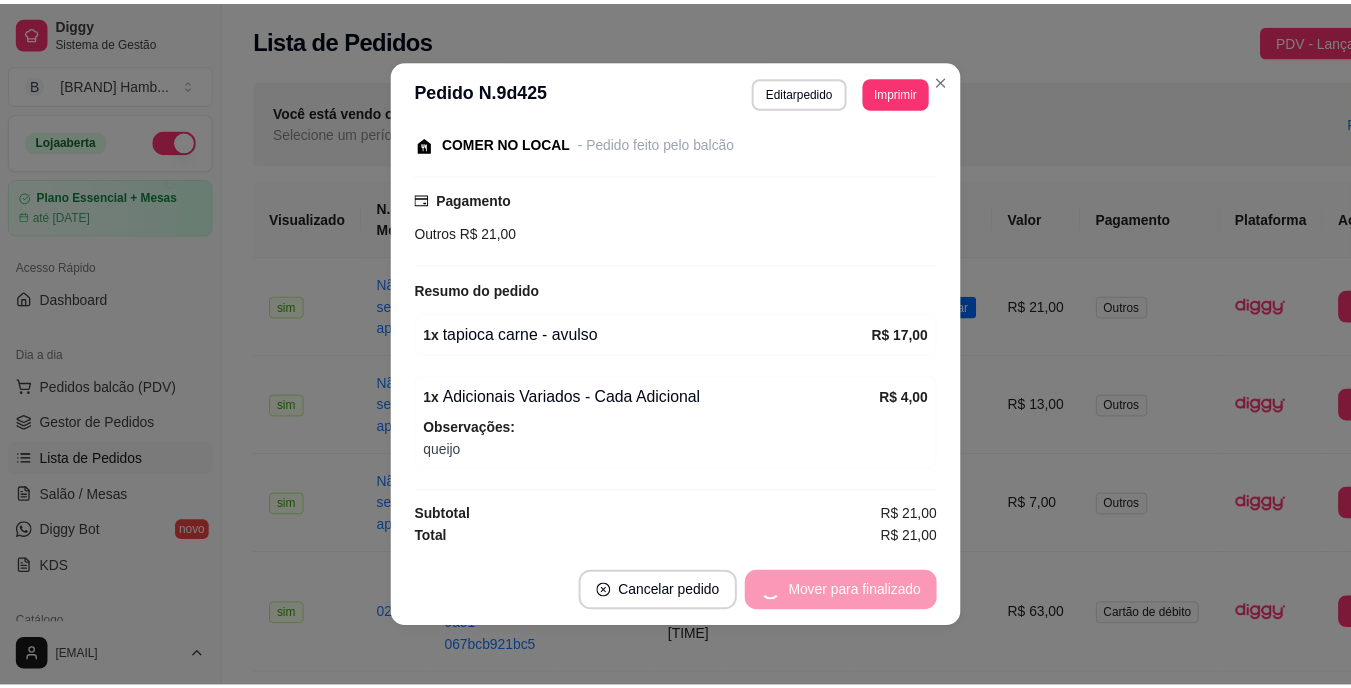 scroll, scrollTop: 173, scrollLeft: 0, axis: vertical 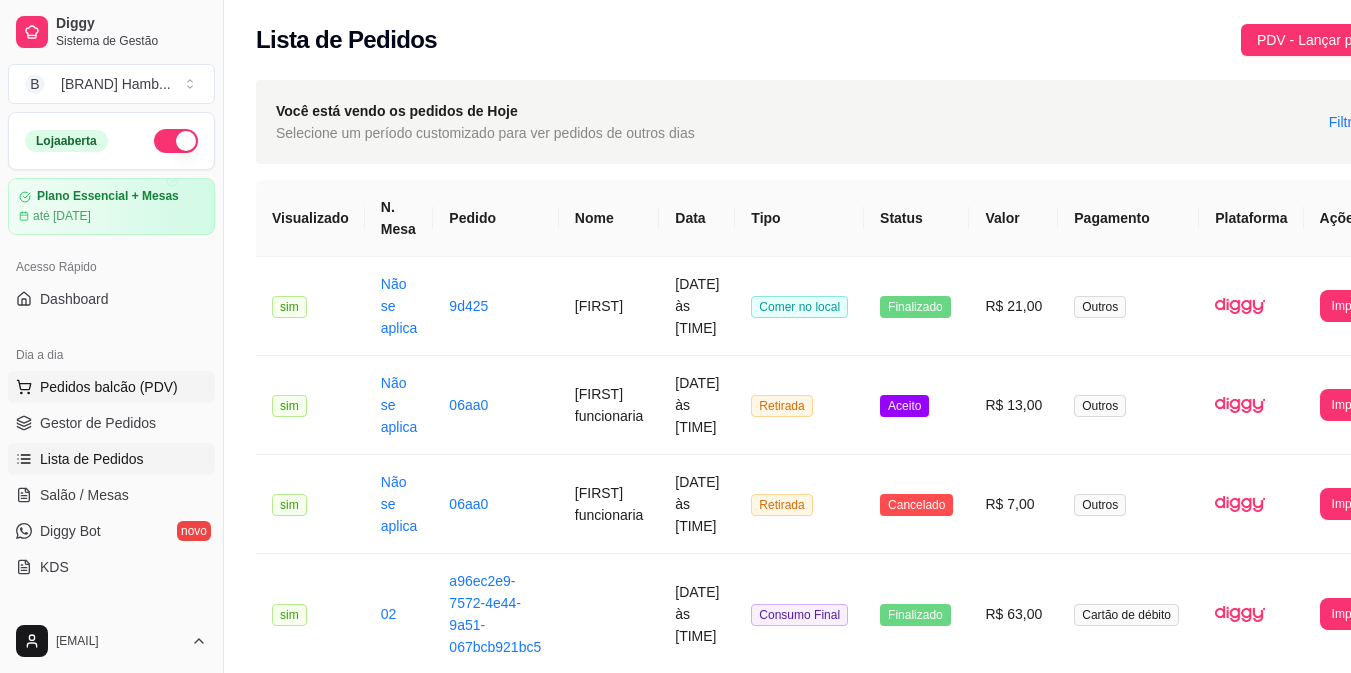 click on "Pedidos balcão (PDV)" at bounding box center [111, 387] 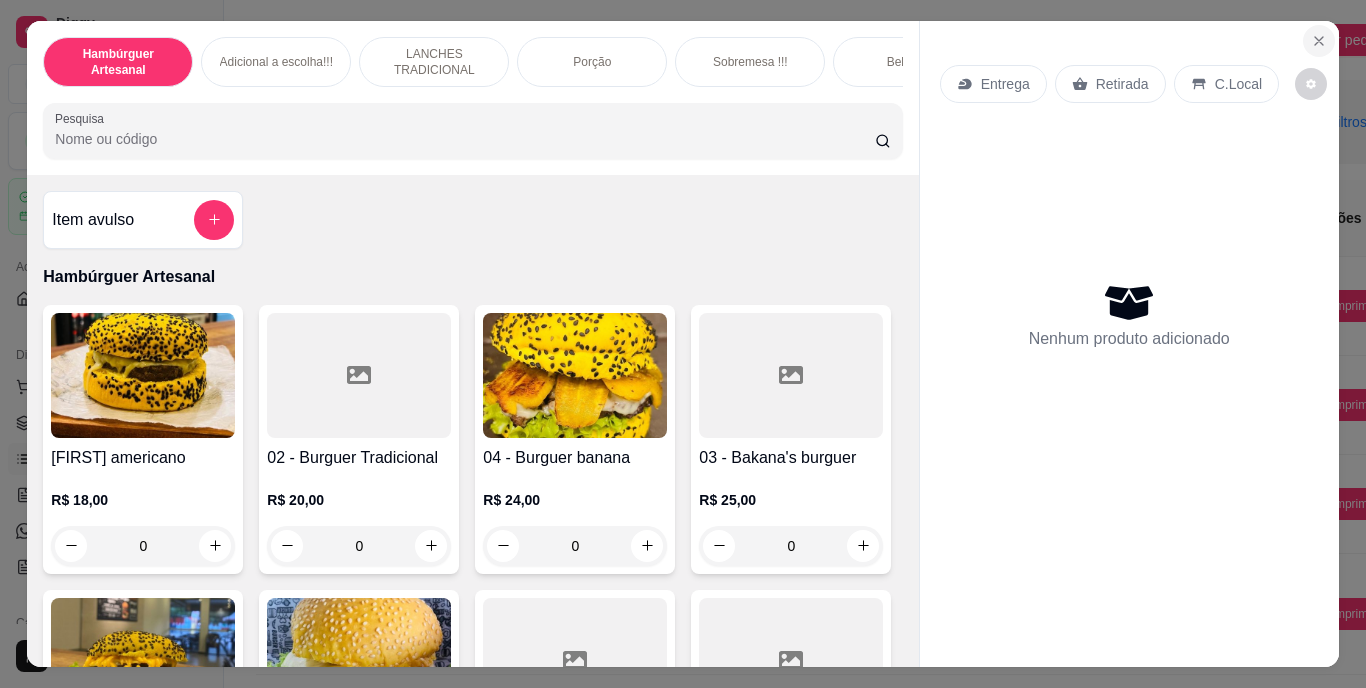 click 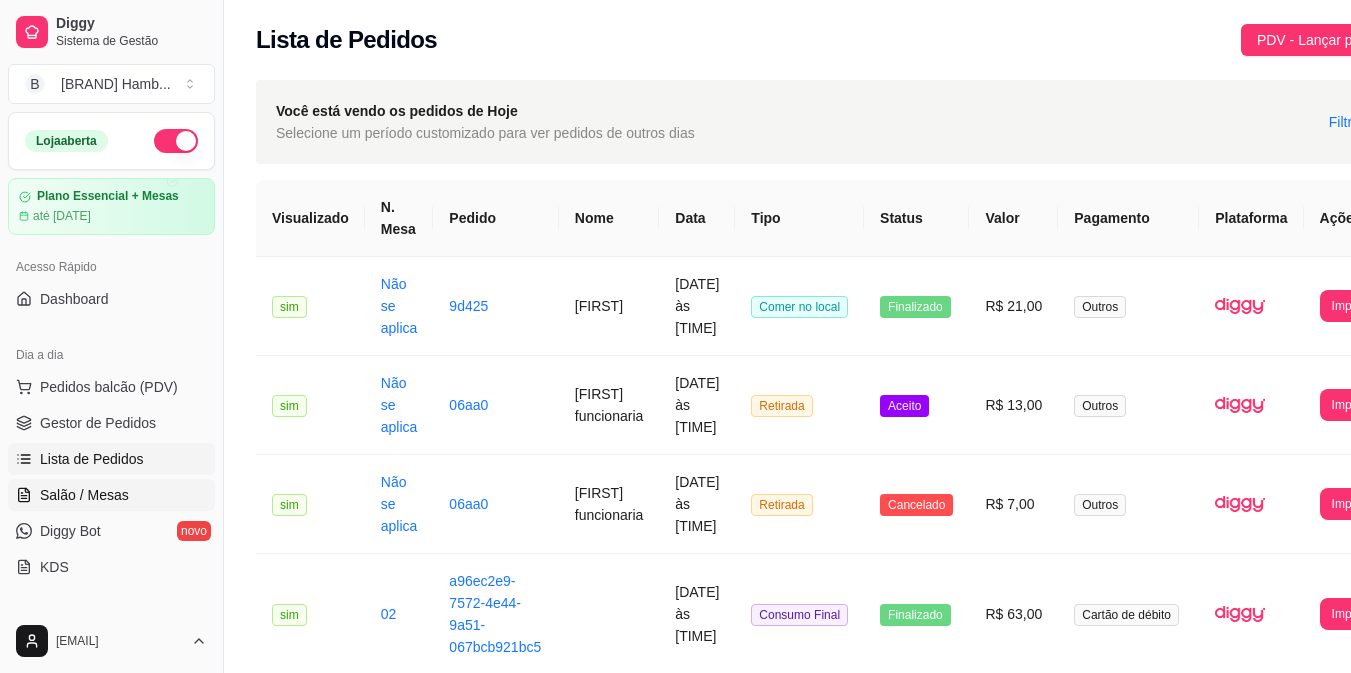 click on "Salão / Mesas" at bounding box center [84, 495] 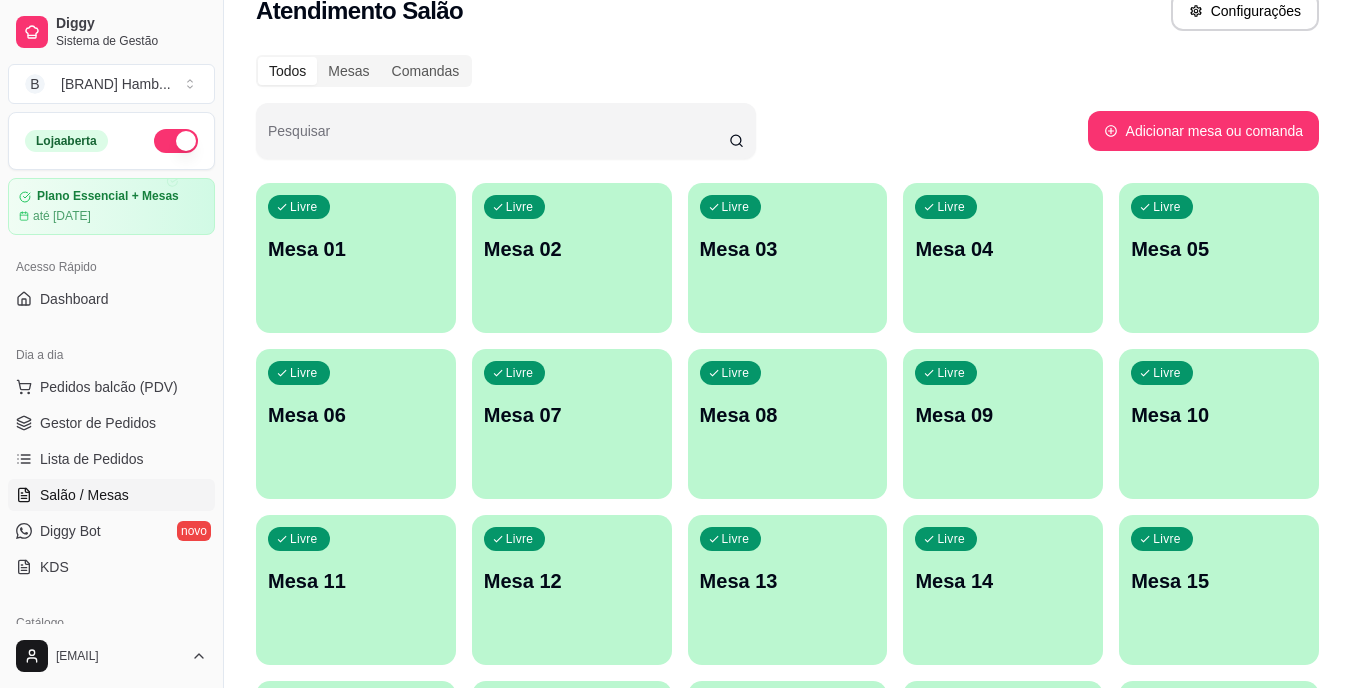 scroll, scrollTop: 124, scrollLeft: 0, axis: vertical 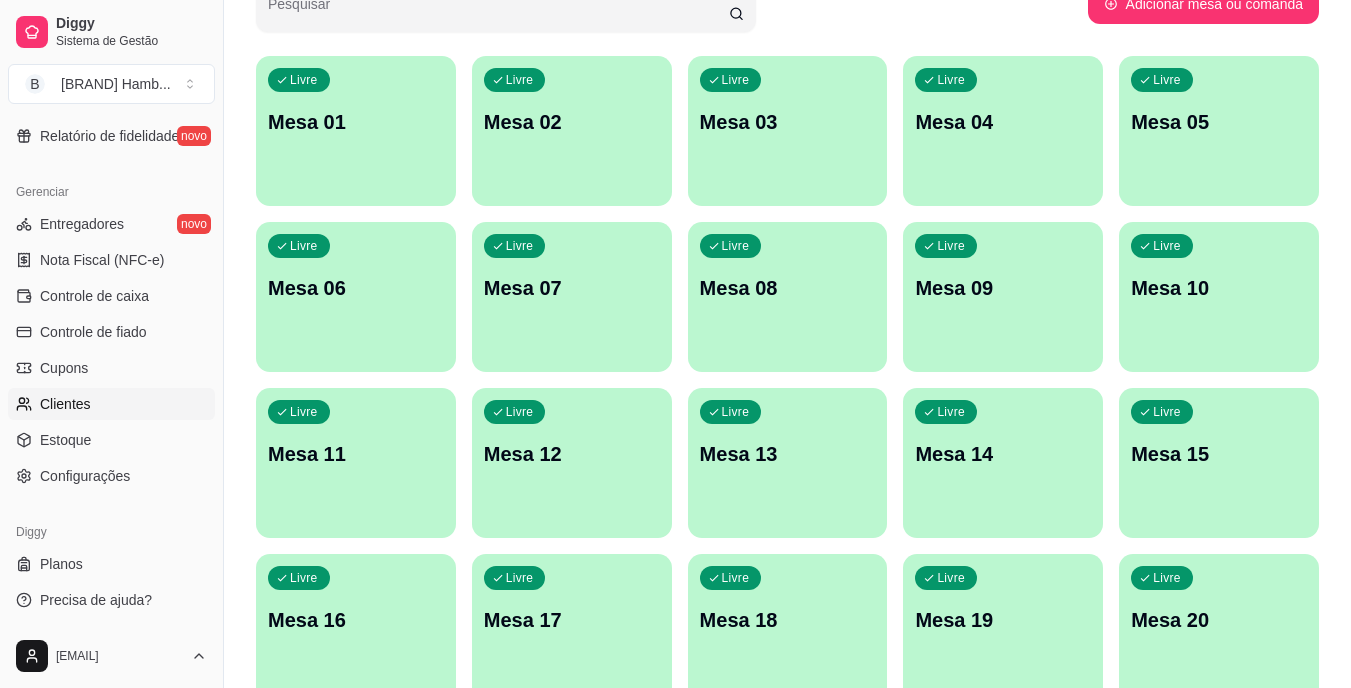 click on "Clientes" at bounding box center [111, 404] 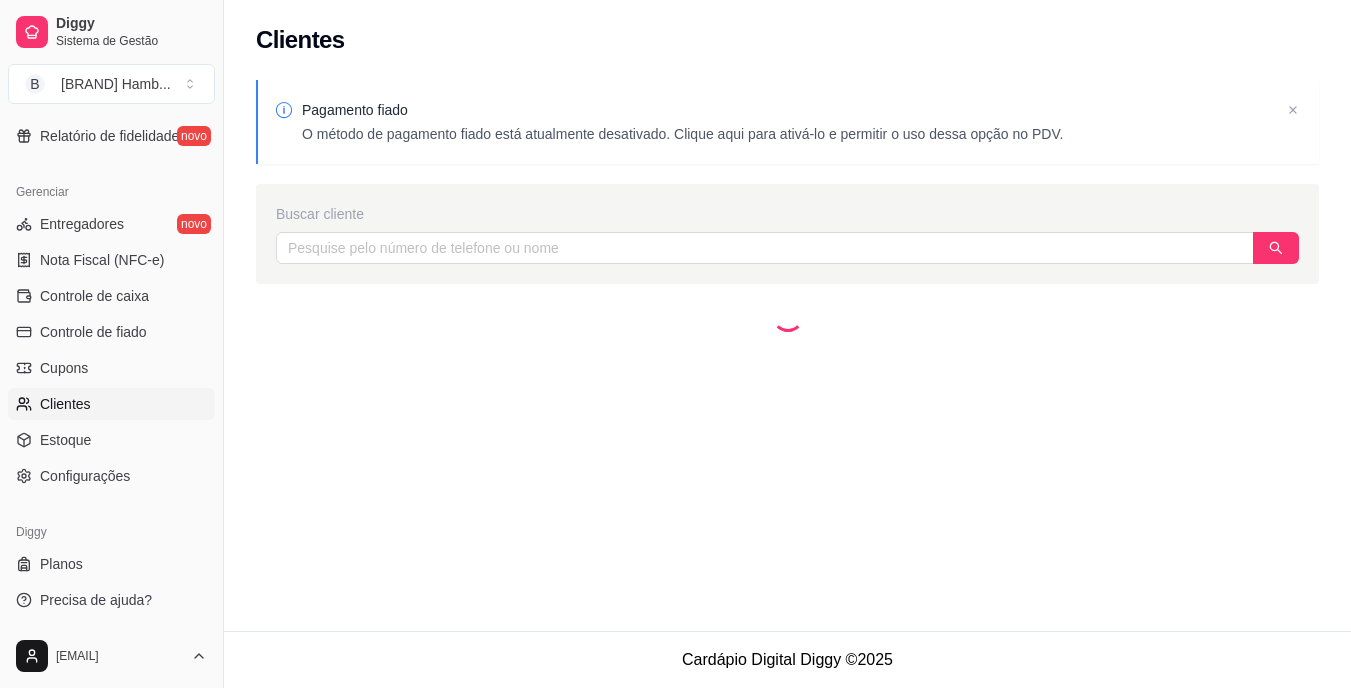 scroll, scrollTop: 0, scrollLeft: 0, axis: both 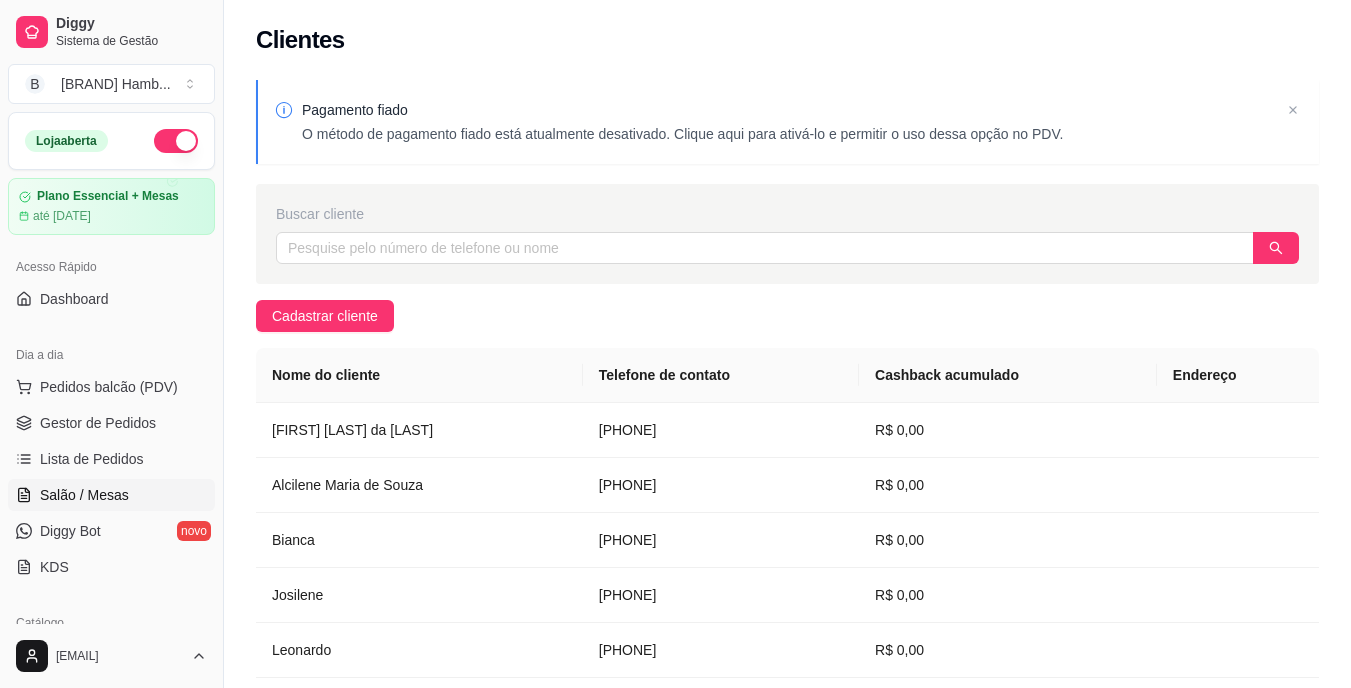 click on "Salão / Mesas" at bounding box center (84, 495) 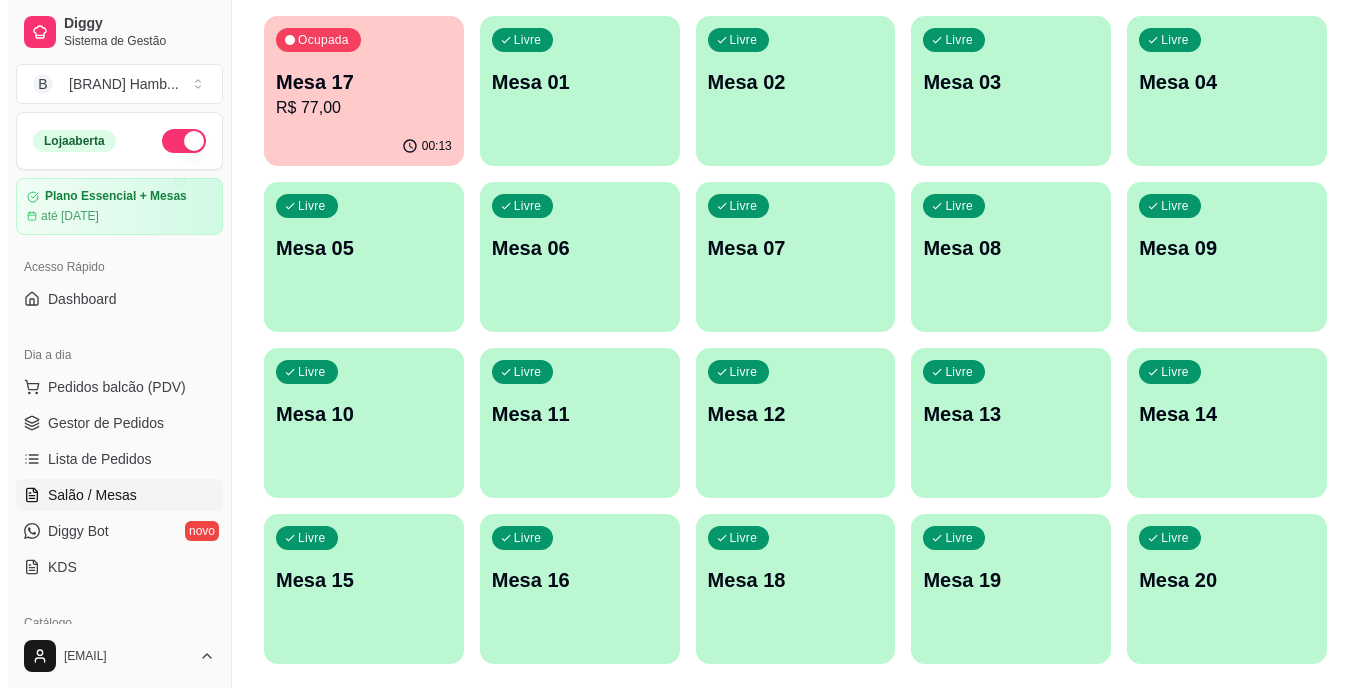 scroll, scrollTop: 0, scrollLeft: 0, axis: both 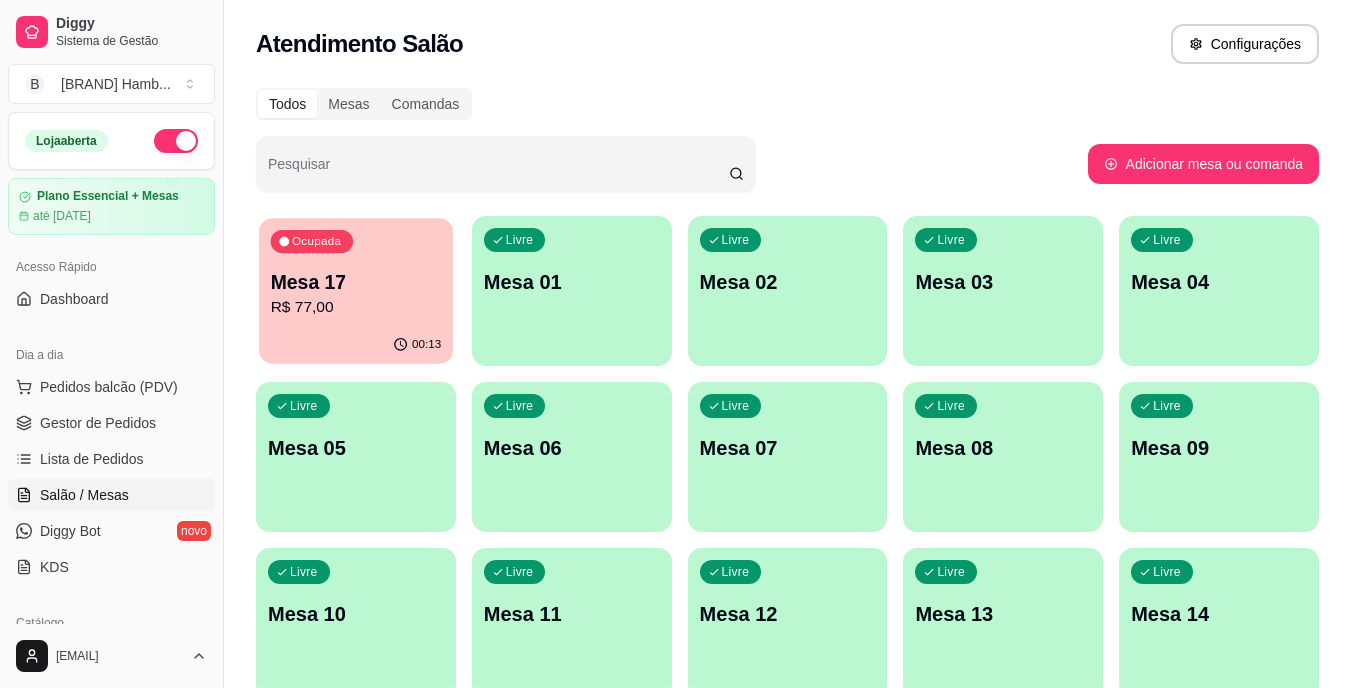 click on "R$ 77,00" at bounding box center (356, 307) 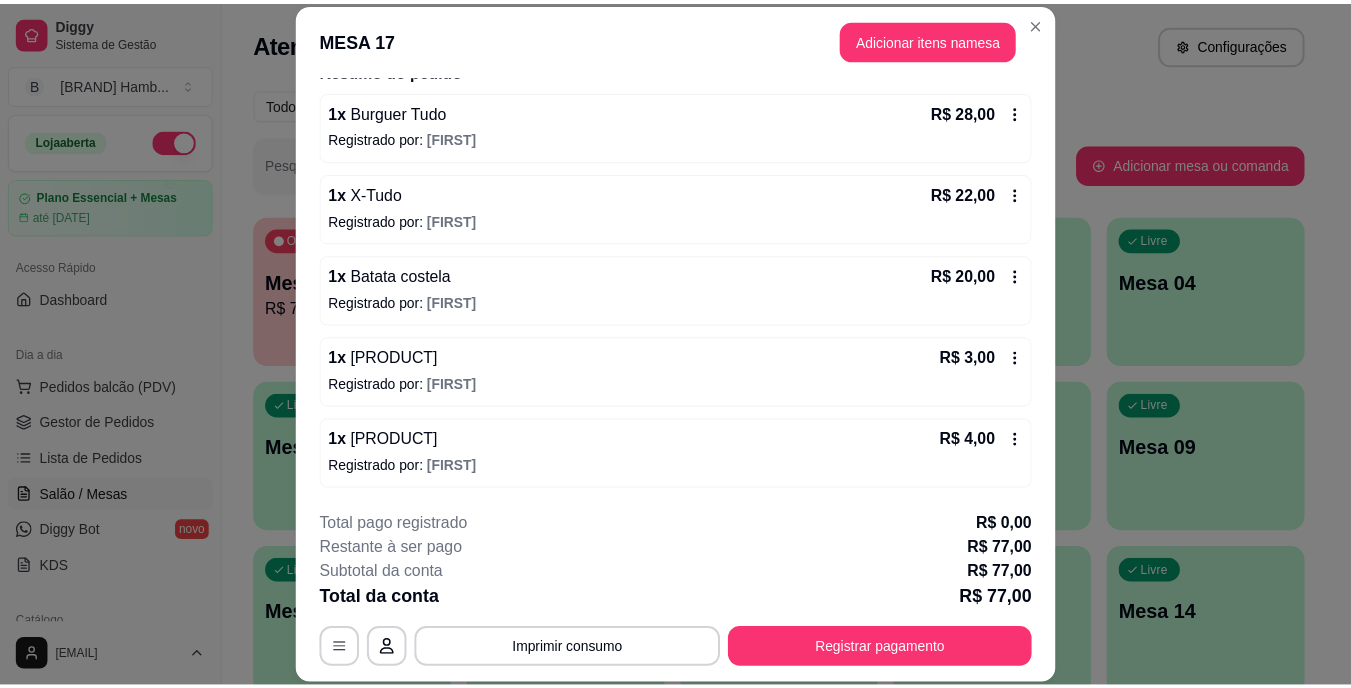 scroll, scrollTop: 0, scrollLeft: 0, axis: both 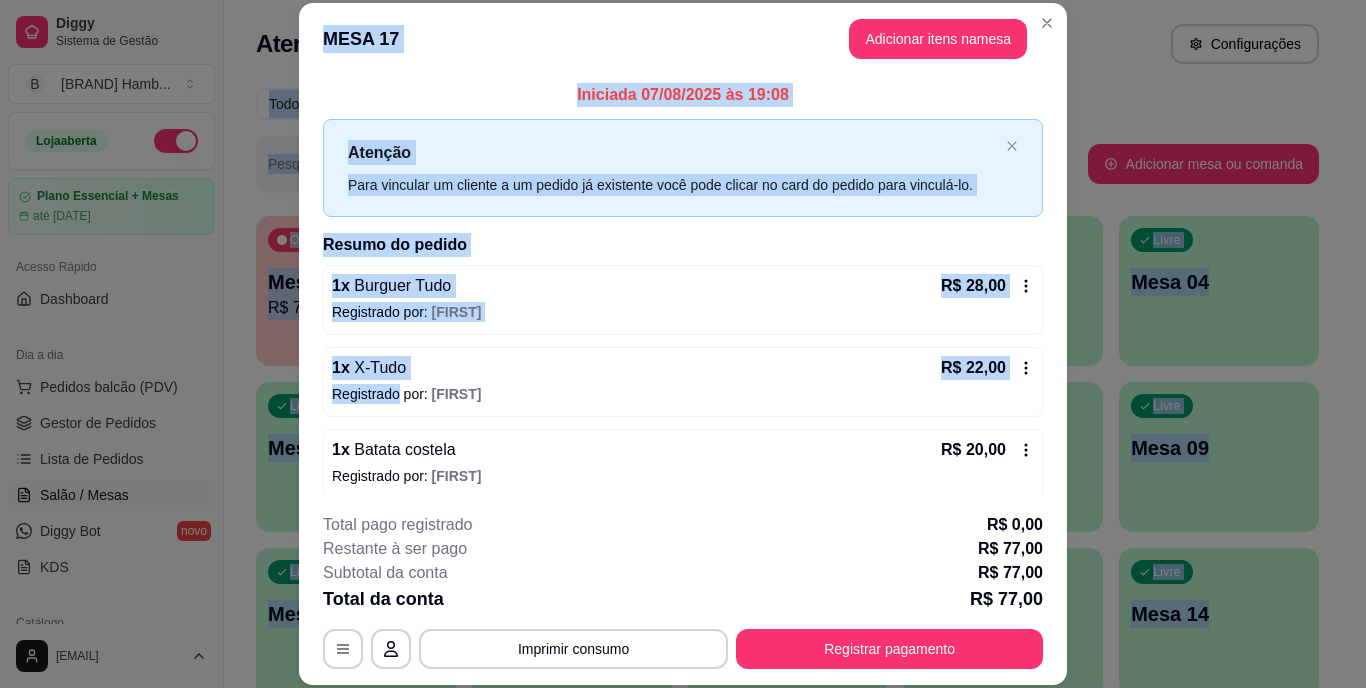 drag, startPoint x: 387, startPoint y: 397, endPoint x: 775, endPoint y: -32, distance: 578.4332 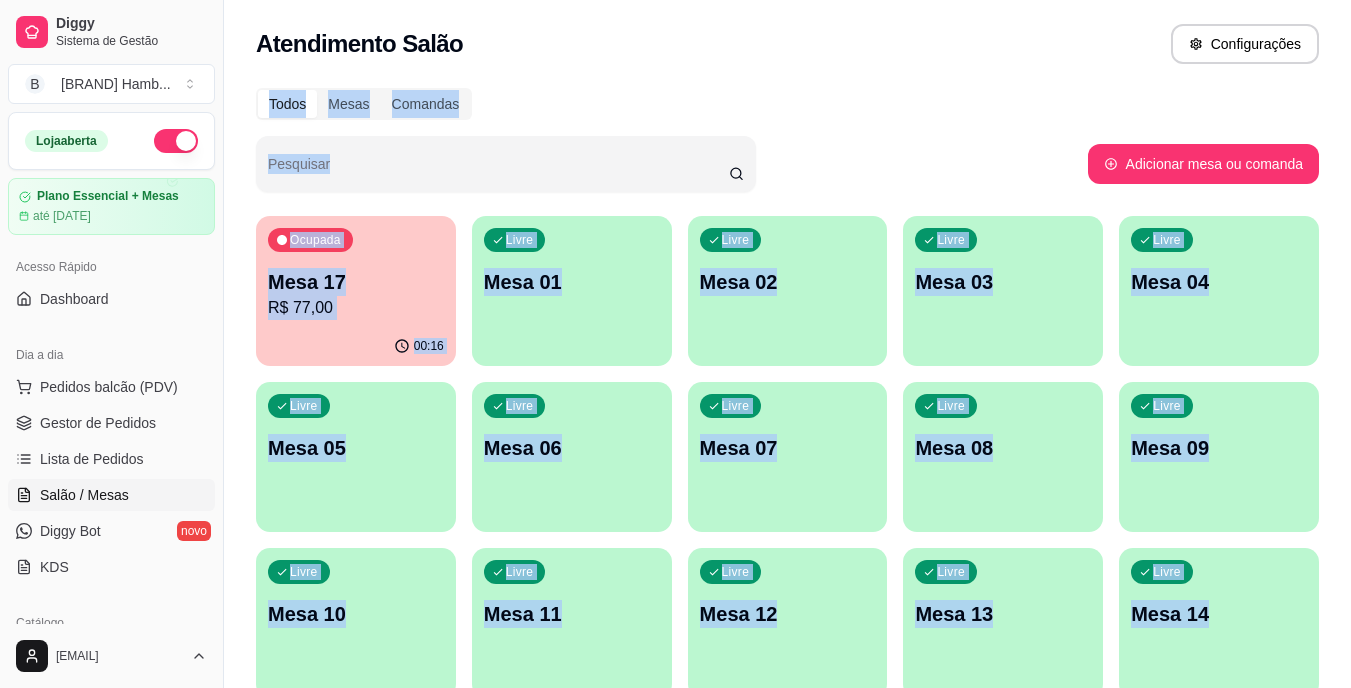 click on "Atendimento Salão Configurações" at bounding box center (787, 38) 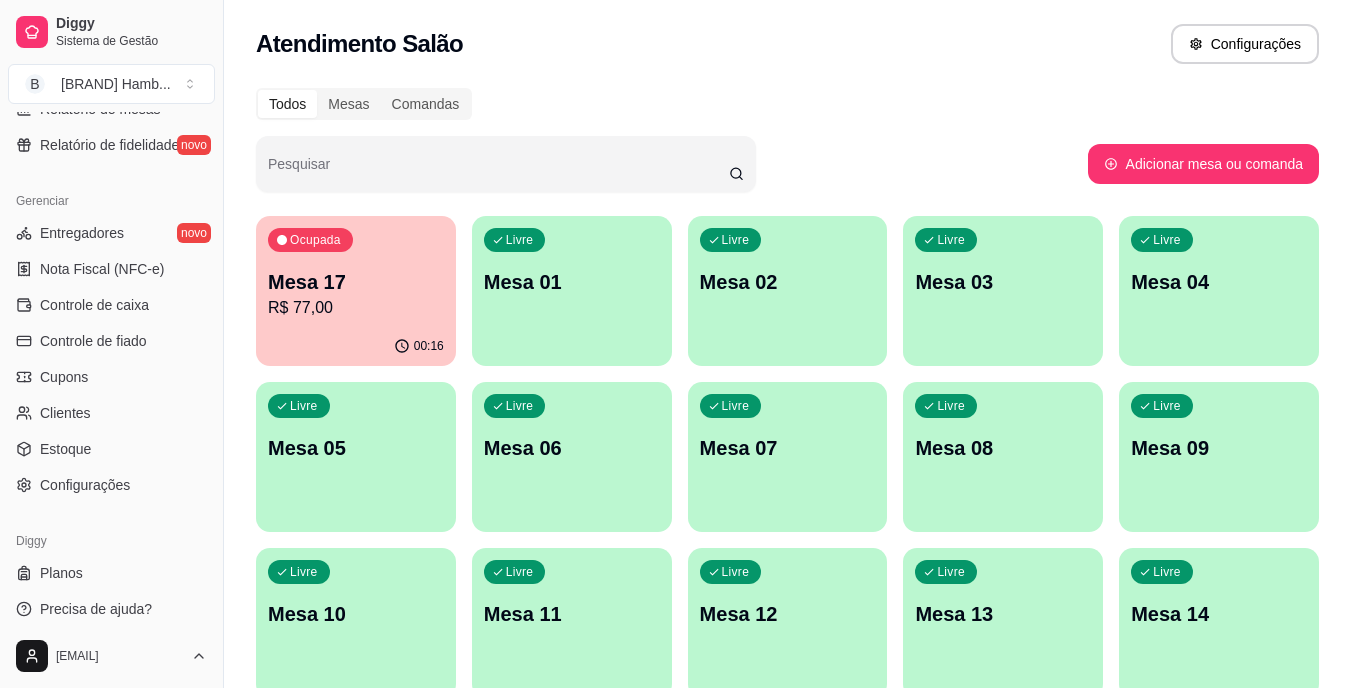 scroll, scrollTop: 751, scrollLeft: 0, axis: vertical 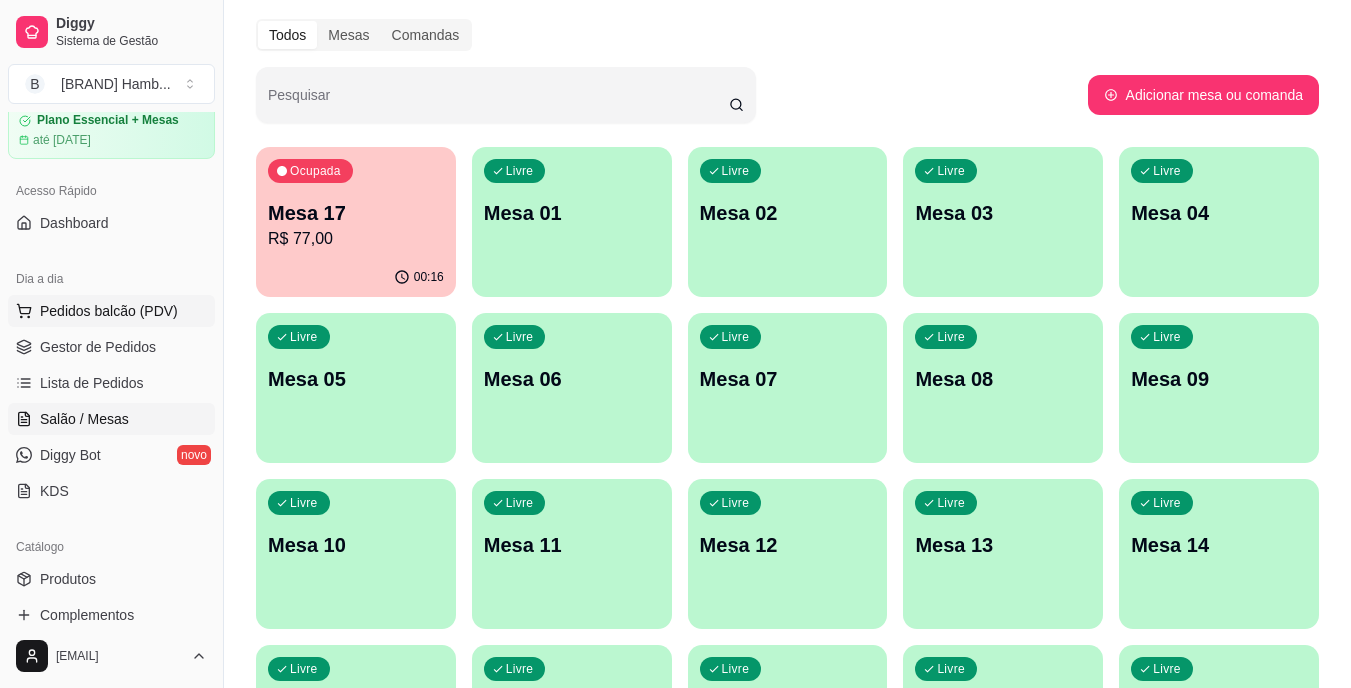 click on "Pedidos balcão (PDV)" at bounding box center (109, 311) 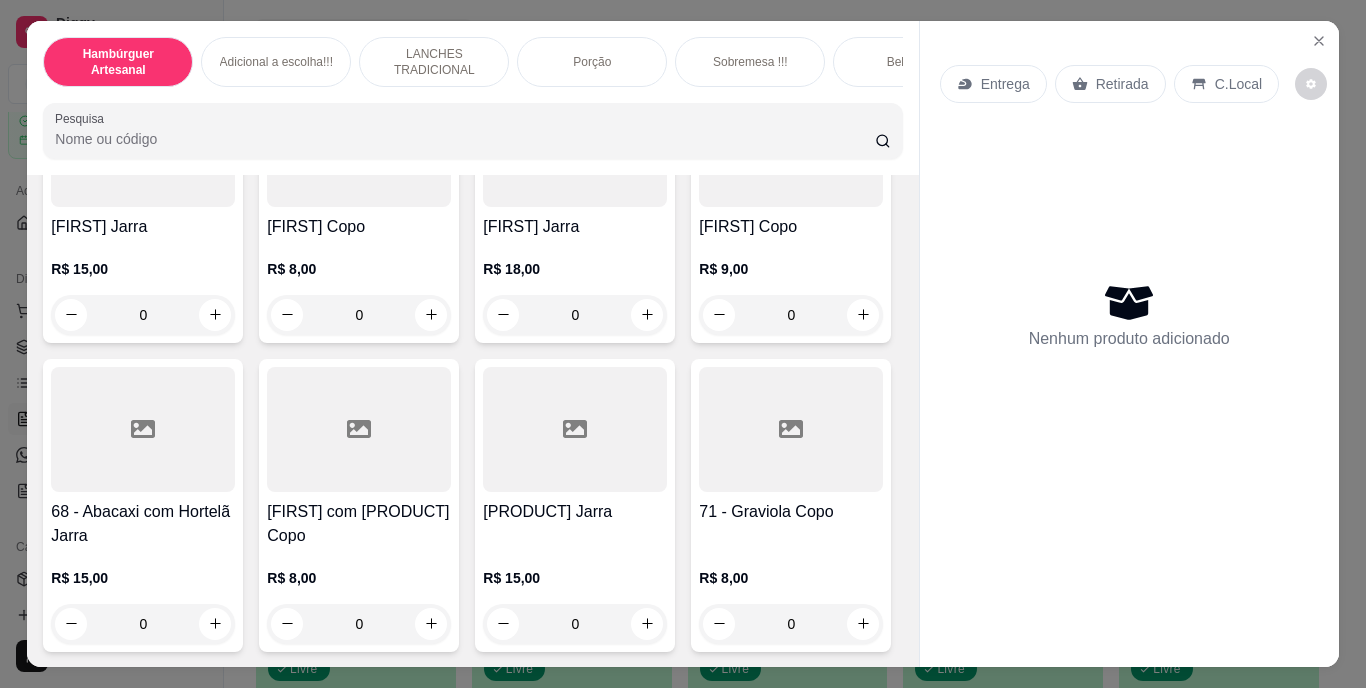 click on "50 - Refrigerante Lata   R$ 6,00 0 51 - Coca 600ml   R$ 8,00 0 Esgotado Coca Zero 600 ml   R$ 8,00 0 52 - Guaraná 600ml    R$ 8,00 0 Coca 1 litro   R$ 10,00 0 Guaraná 1 litro   R$ 10,00 0 Coca 2 litros   R$ 15,00 0 Guaraná 2 litros    R$ 15,00 0 Dydyo Cola 2 litros    R$ 10,00 0 Esgotado Dydyo guaraná 2 litros   R$ 10,00 0 Cerveja lata    R$ 4,00 0 Lognet    R$ 10,00 0 Chopp Limpo   R$ 10,00 0 Chopp sujo   R$ 12,00 0 Tampio   R$ 8,00 0 Agua mineral    R$ 3,00 0 Água com gás    R$ 4,00 0 Energético    R$ 8,00 0 H2O   R$ 8,00 0 Cabaré    R$ 12,00 0 Fanta 2 litros   R$ 15,00 0" at bounding box center [472, -1114] 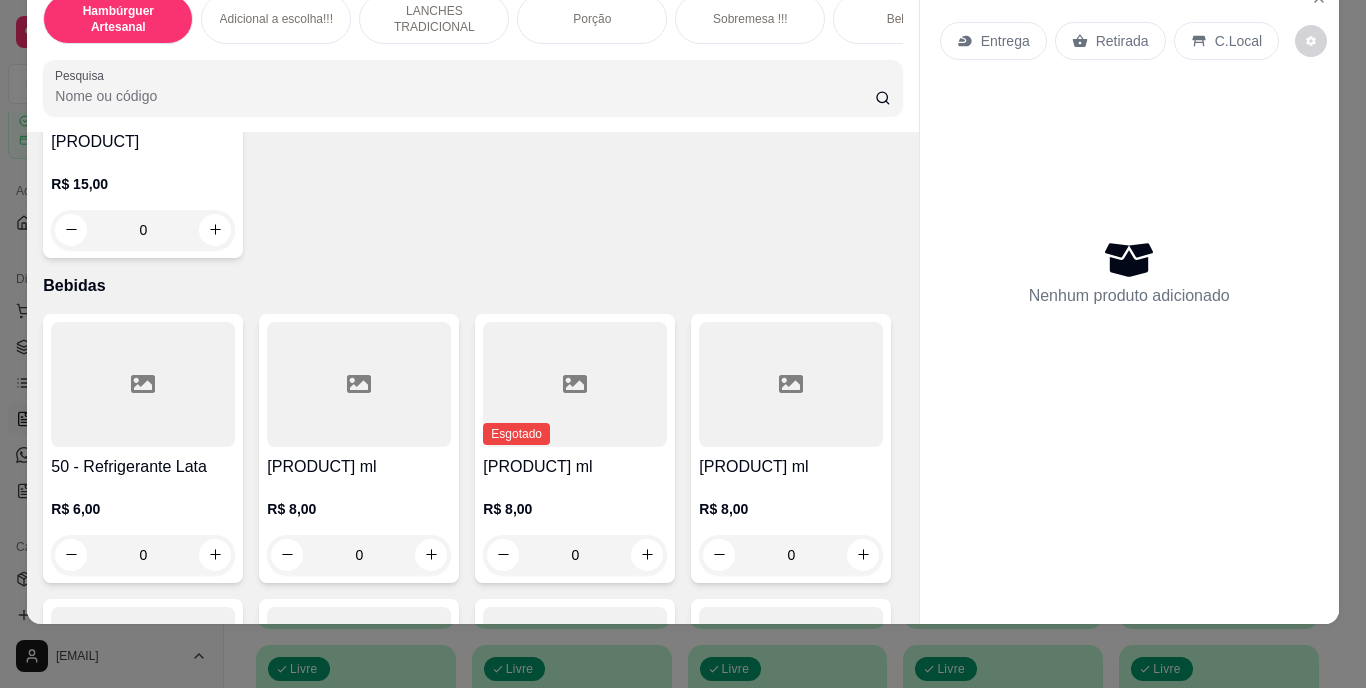scroll, scrollTop: 4472, scrollLeft: 0, axis: vertical 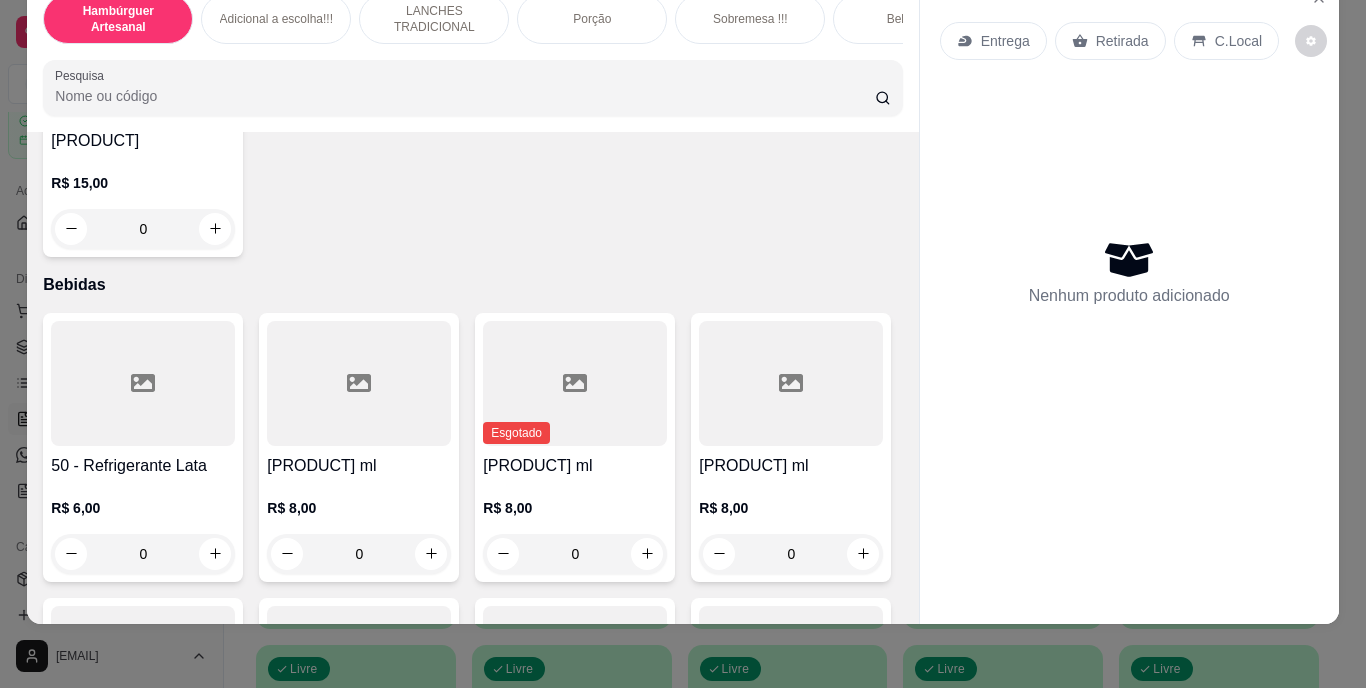 click at bounding box center (215, -406) 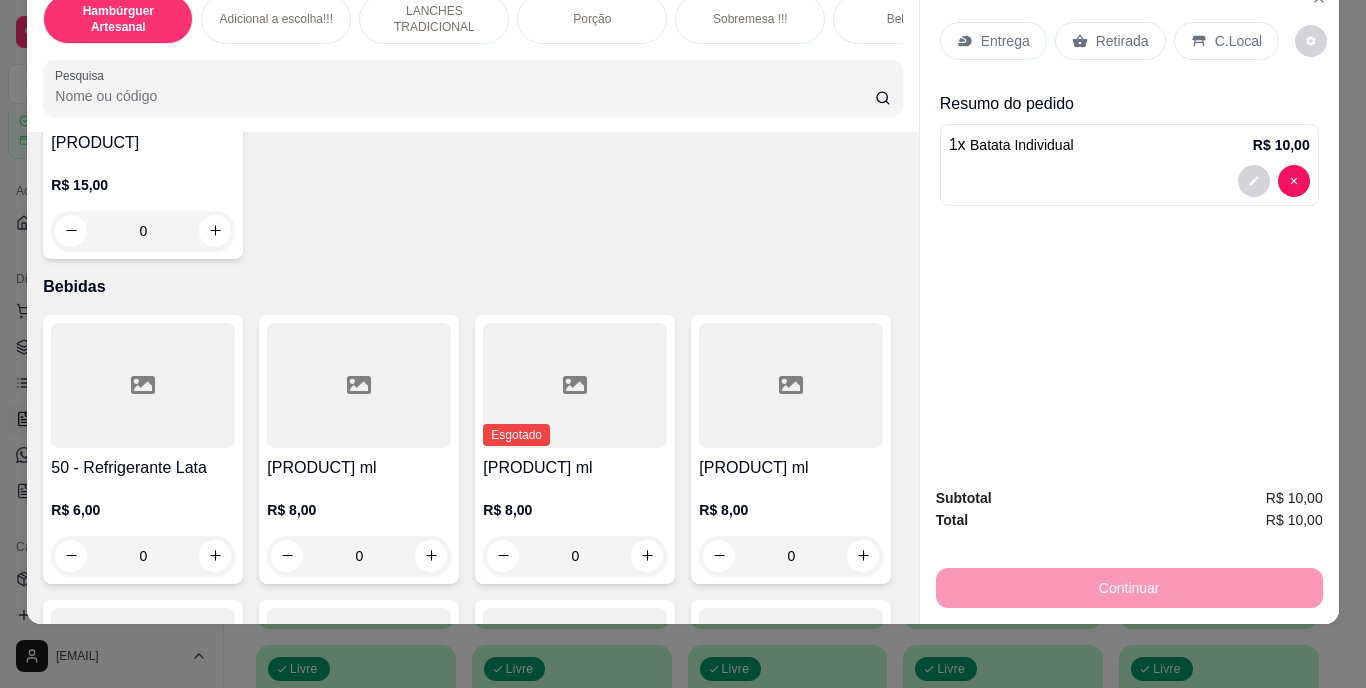 click on "Retirada" at bounding box center (1110, 41) 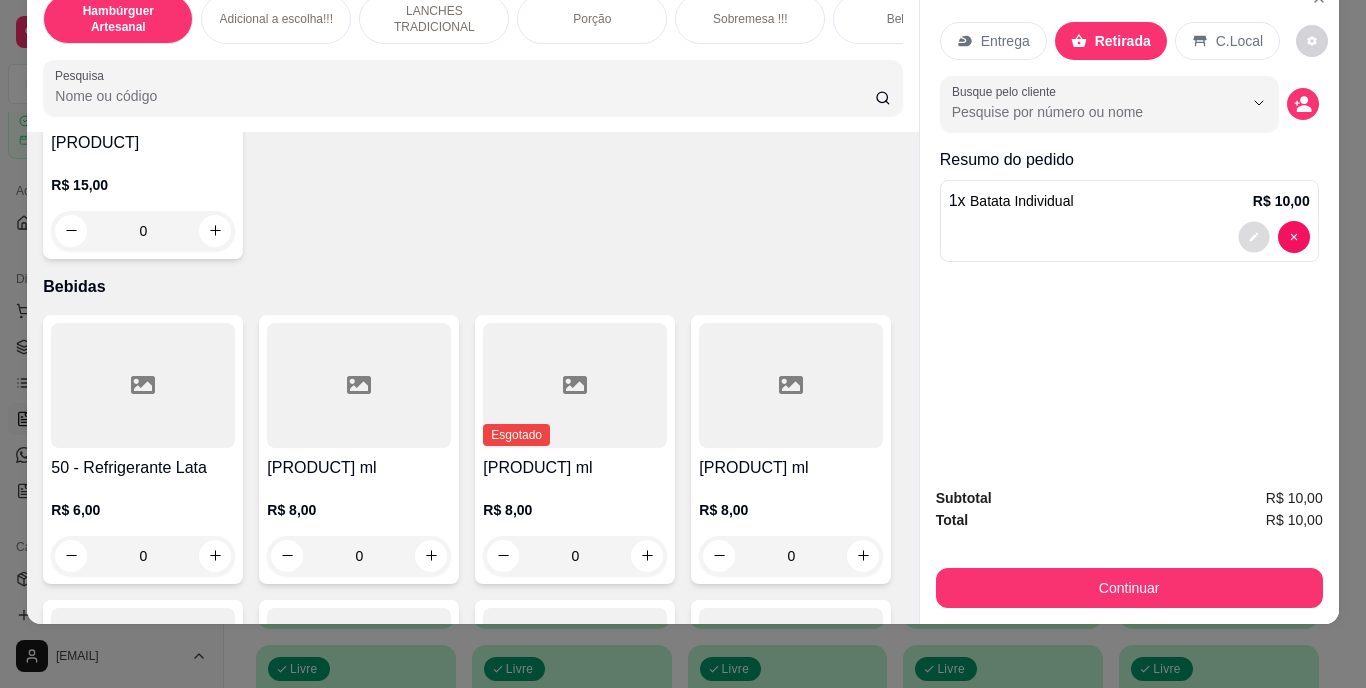 click at bounding box center [1253, 236] 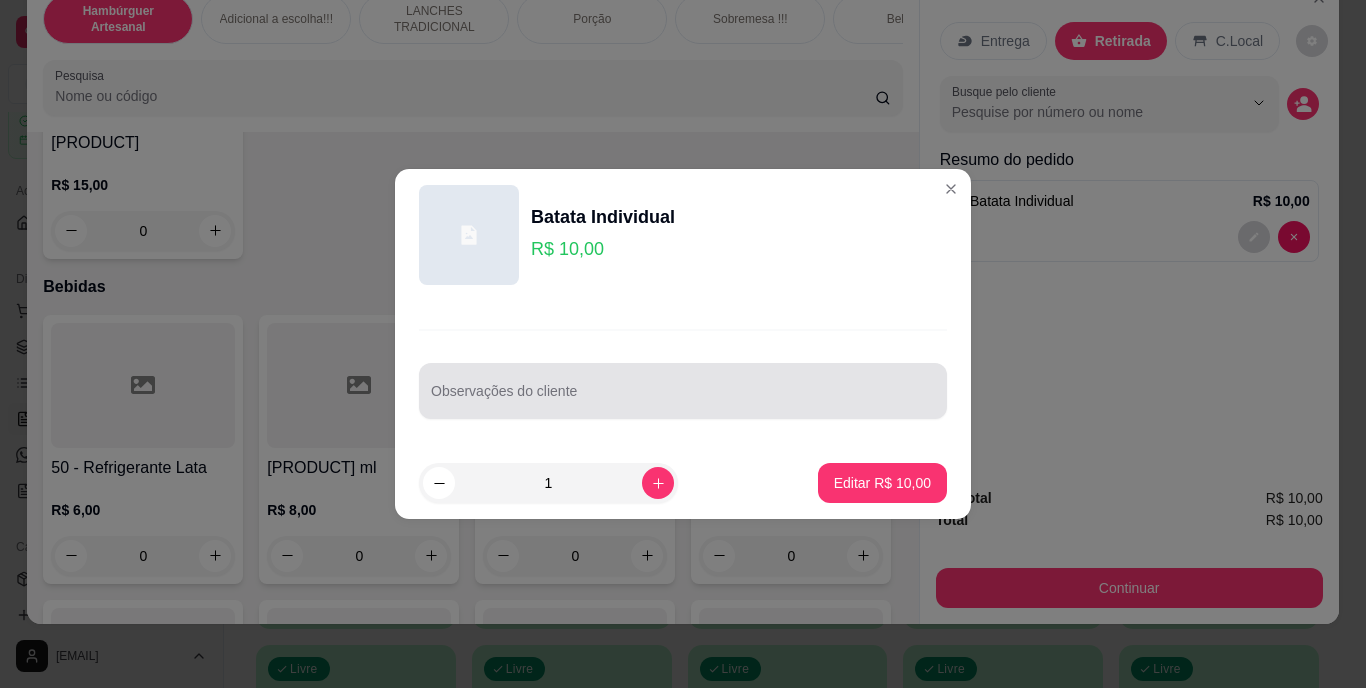 click at bounding box center [683, 391] 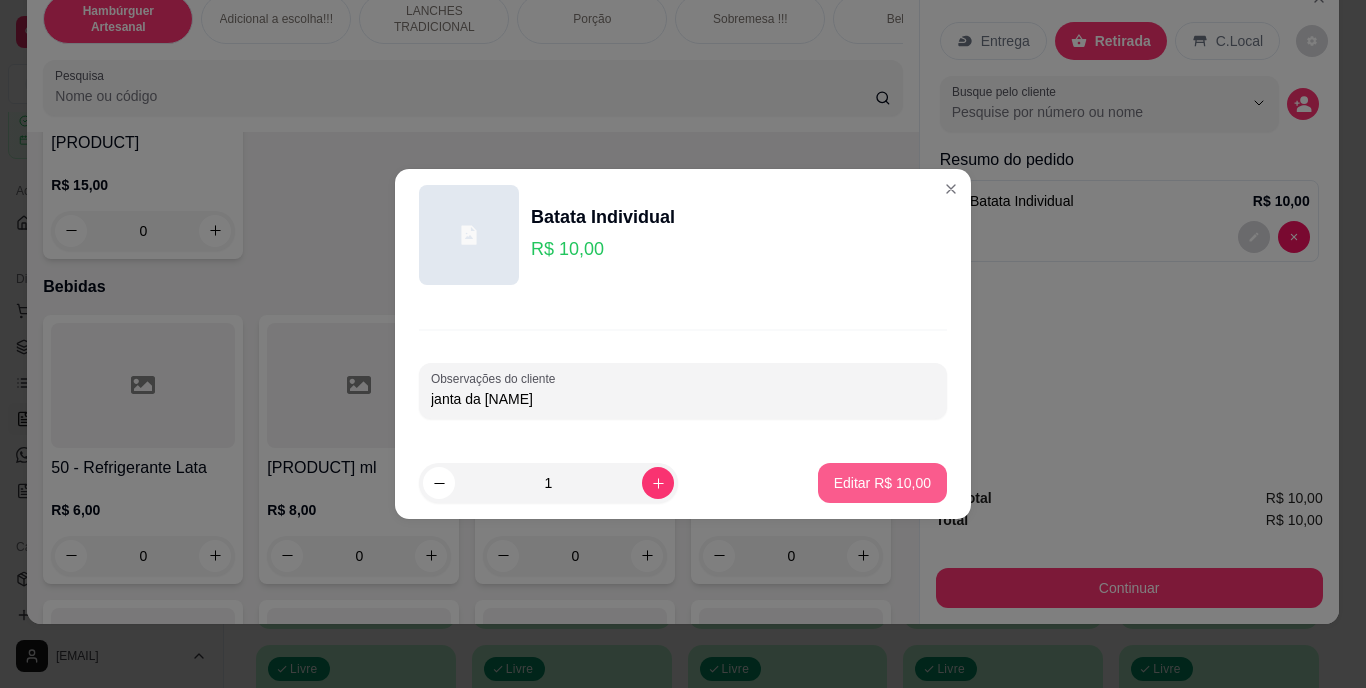 type on "janta da [NAME]" 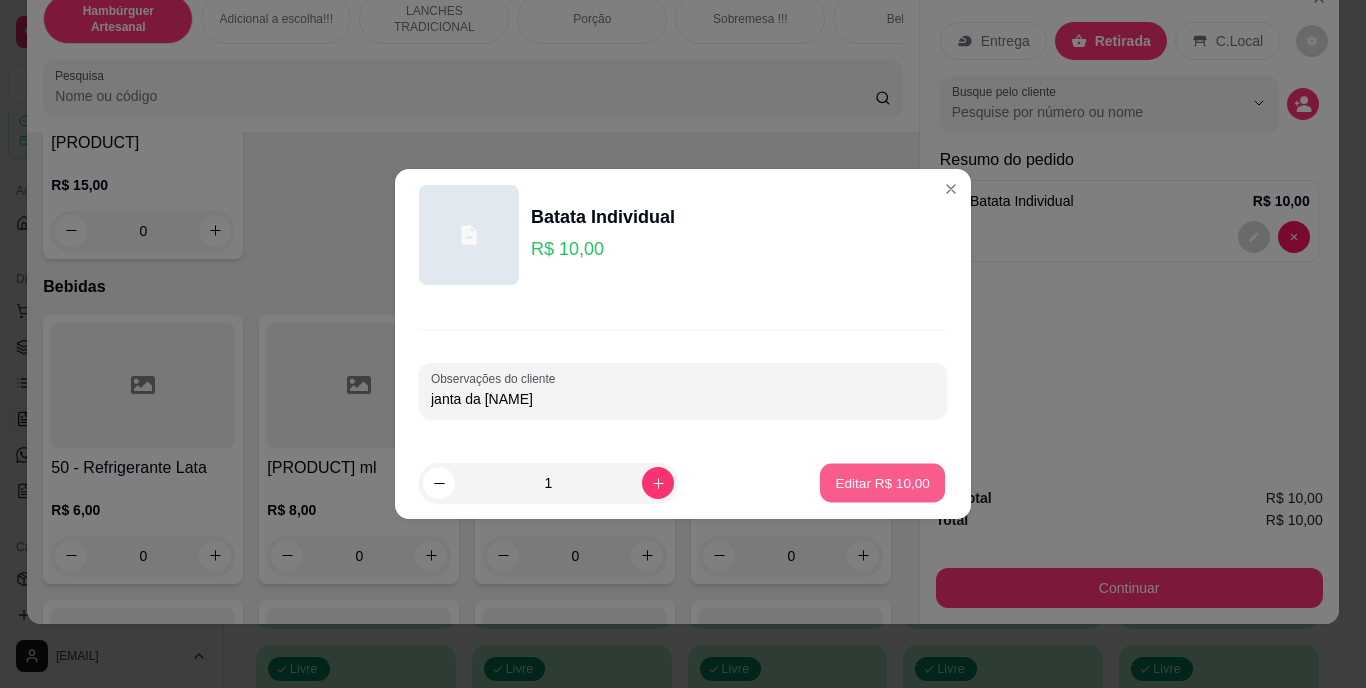 click on "Editar   R$ 10,00" at bounding box center (882, 482) 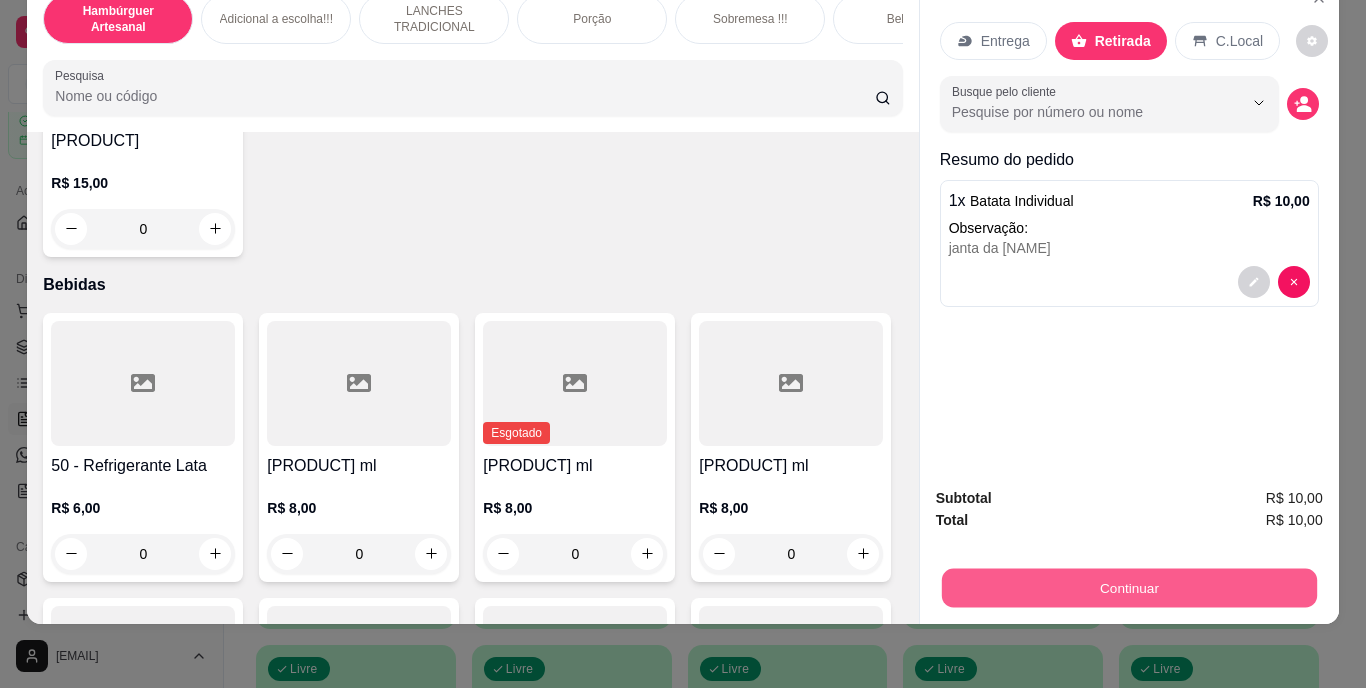 click on "Continuar" at bounding box center (1128, 588) 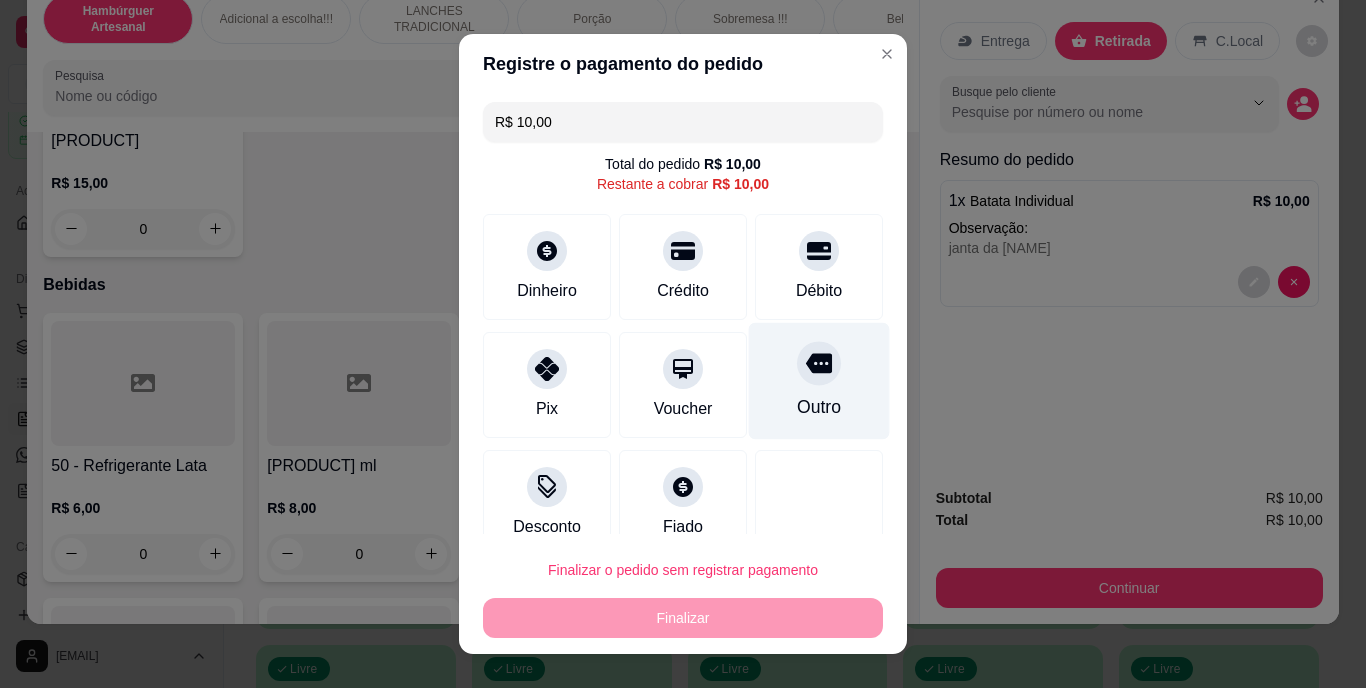 click on "Outro" at bounding box center [819, 381] 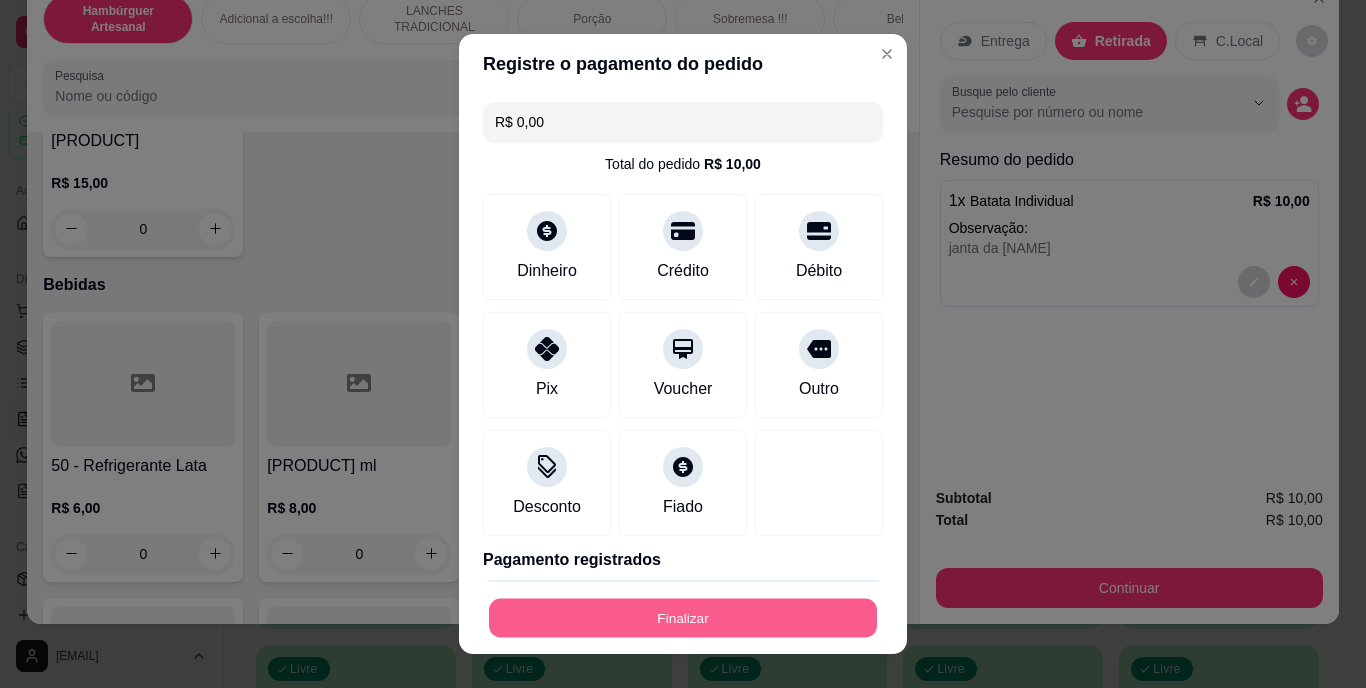click on "Finalizar" at bounding box center [683, 617] 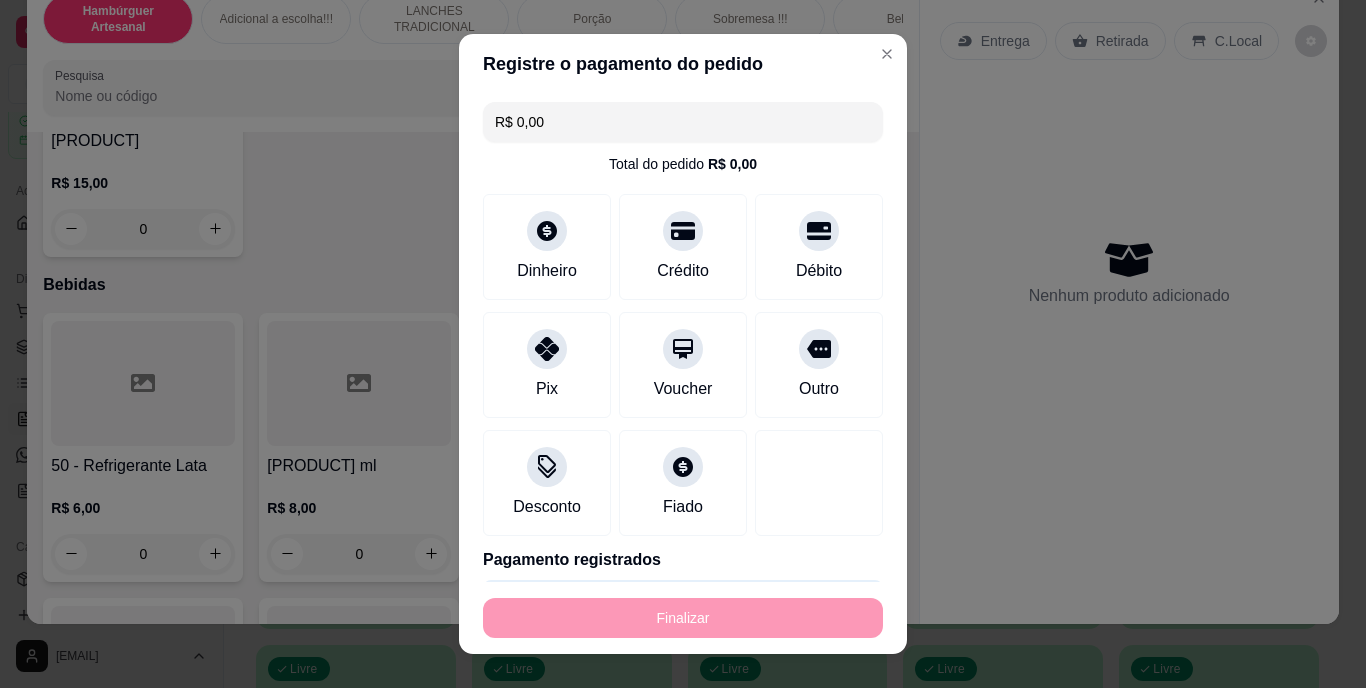 type on "-R$ 10,00" 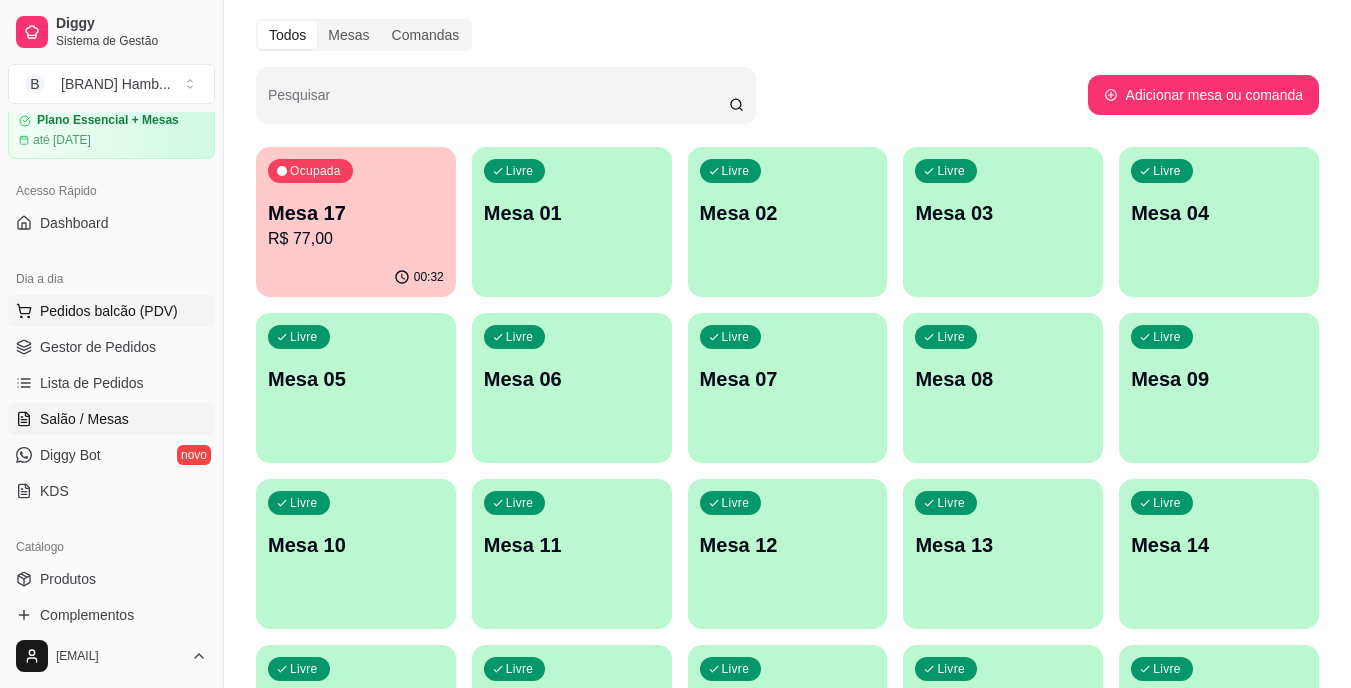 click on "Pedidos balcão (PDV)" at bounding box center (109, 311) 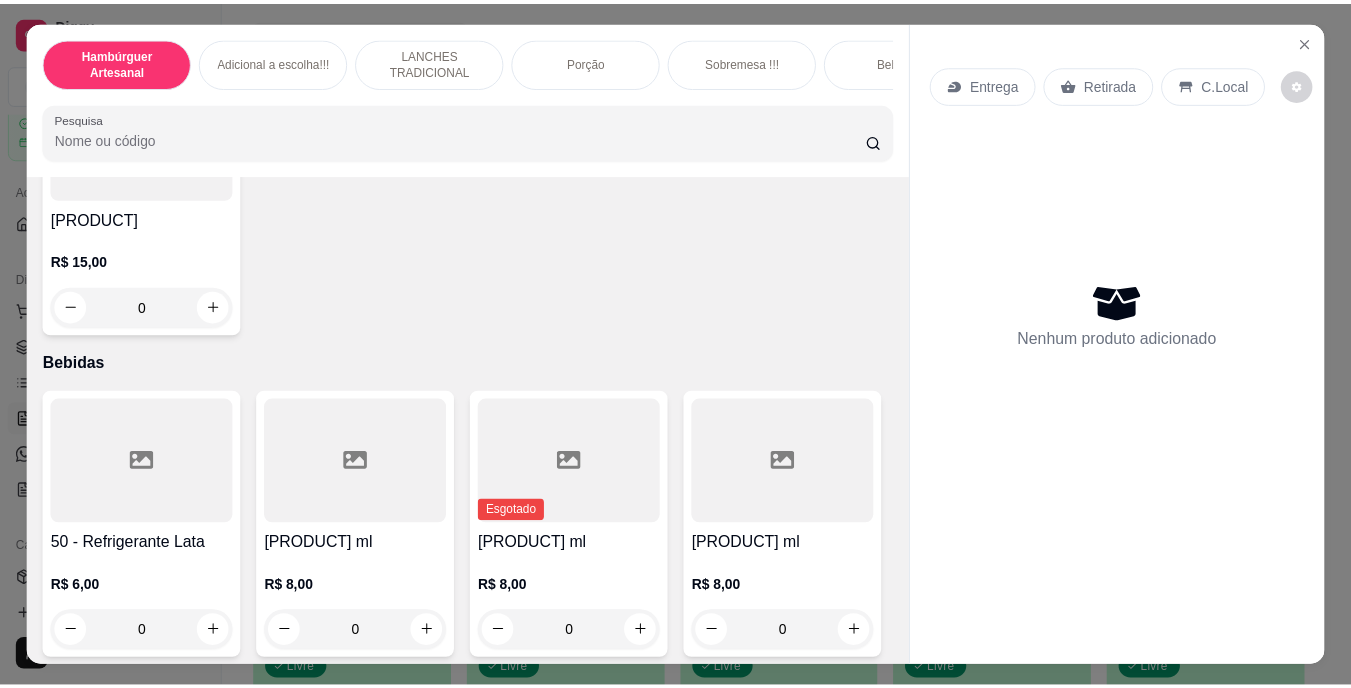 scroll, scrollTop: 4438, scrollLeft: 0, axis: vertical 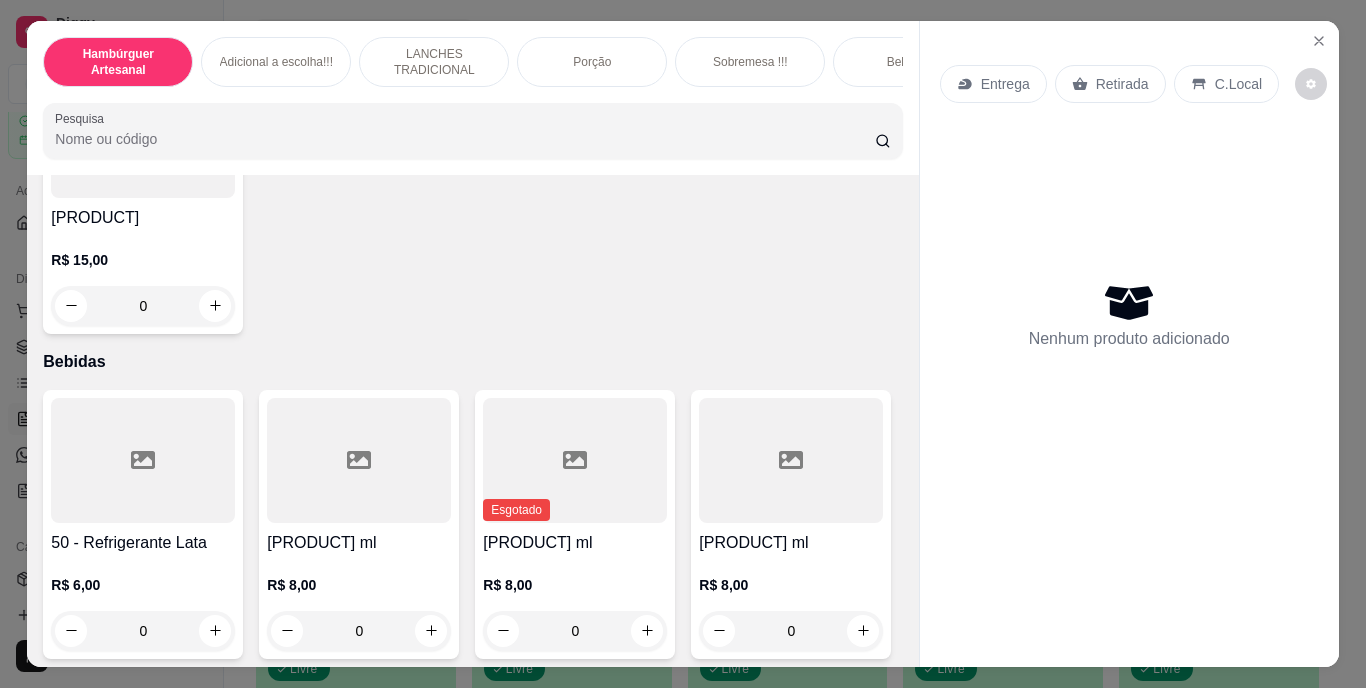 click at bounding box center [215, -329] 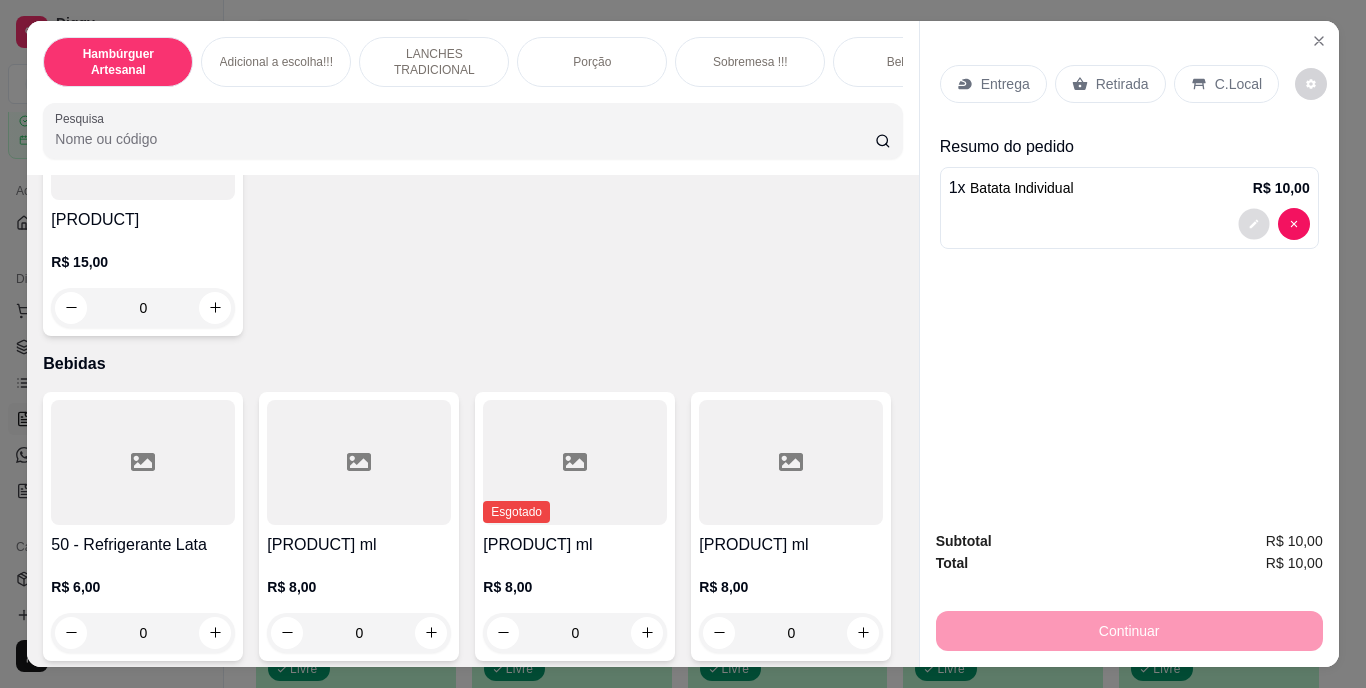 click at bounding box center (1253, 223) 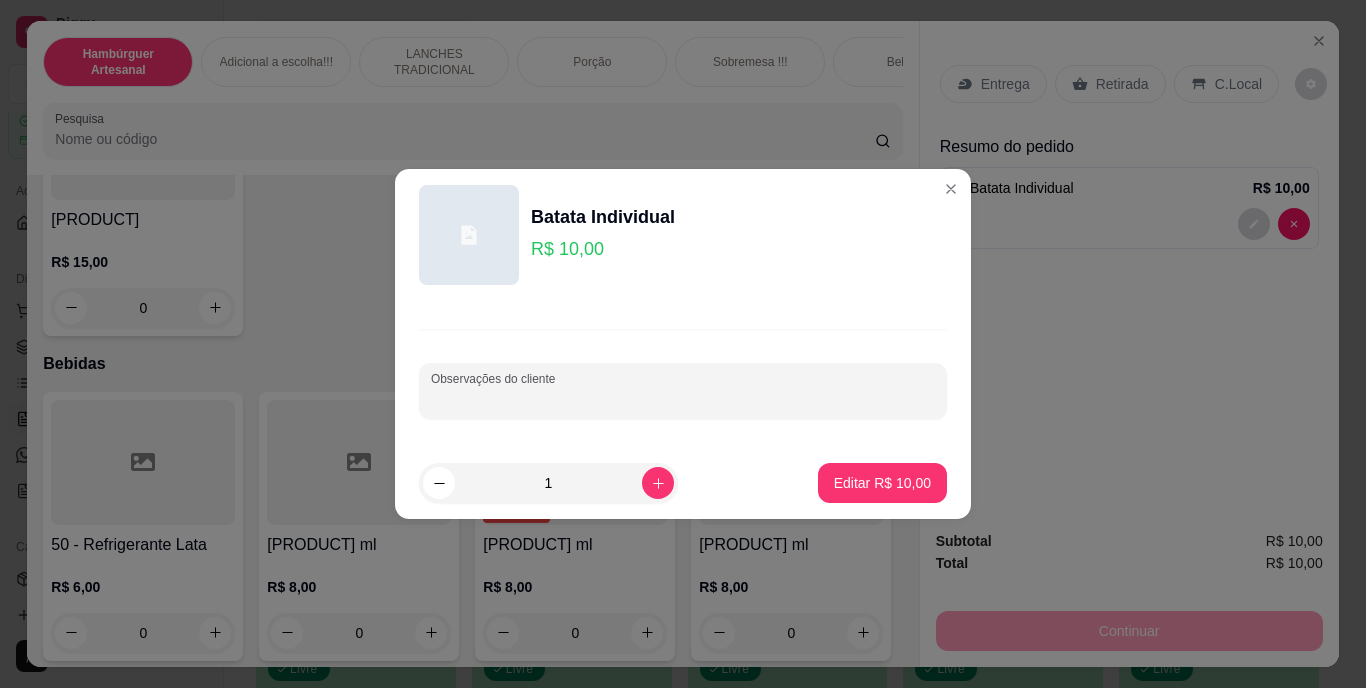 click on "Observações do cliente" at bounding box center (683, 399) 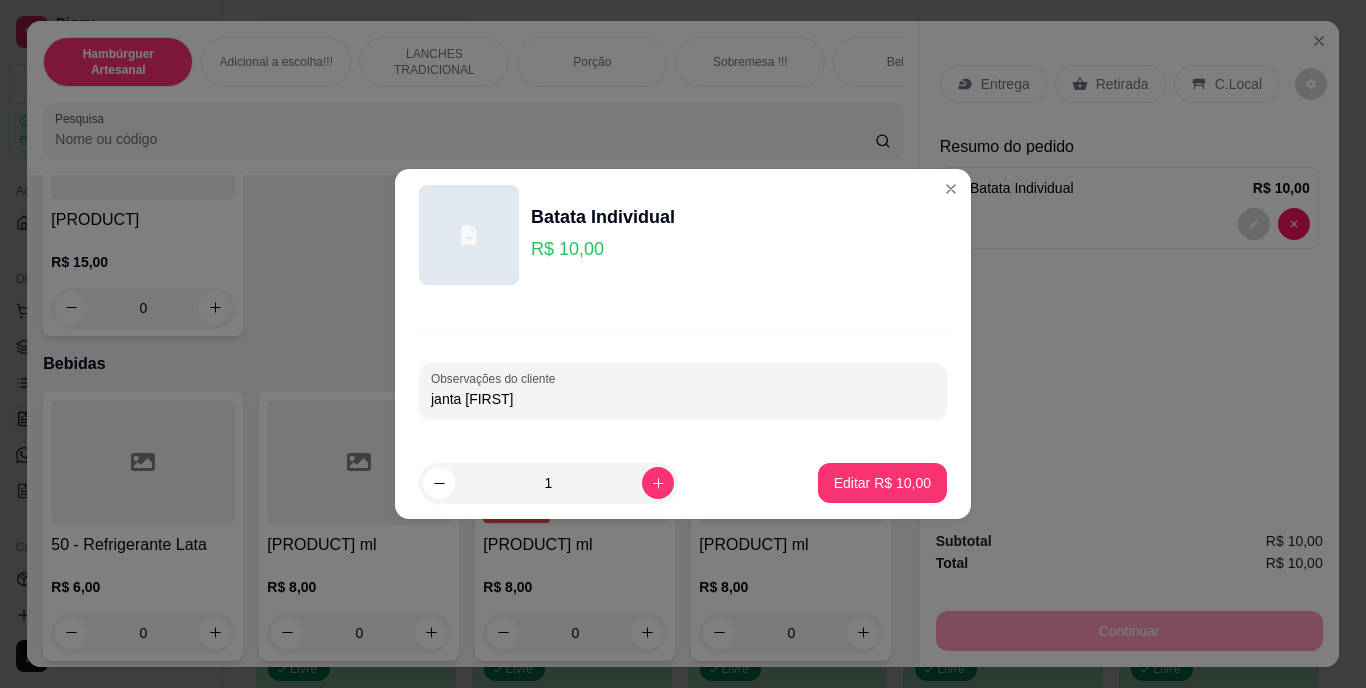 type on "janta [FIRST]" 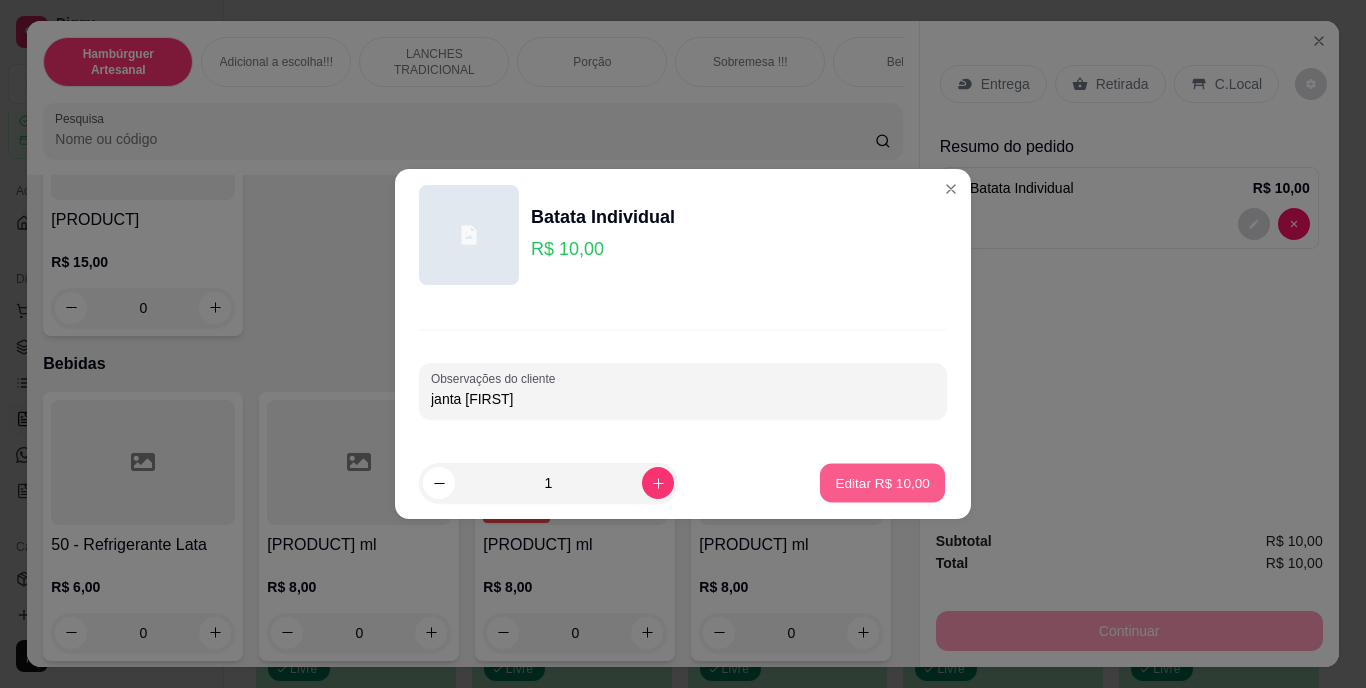 click on "Editar   R$ 10,00" at bounding box center [882, 483] 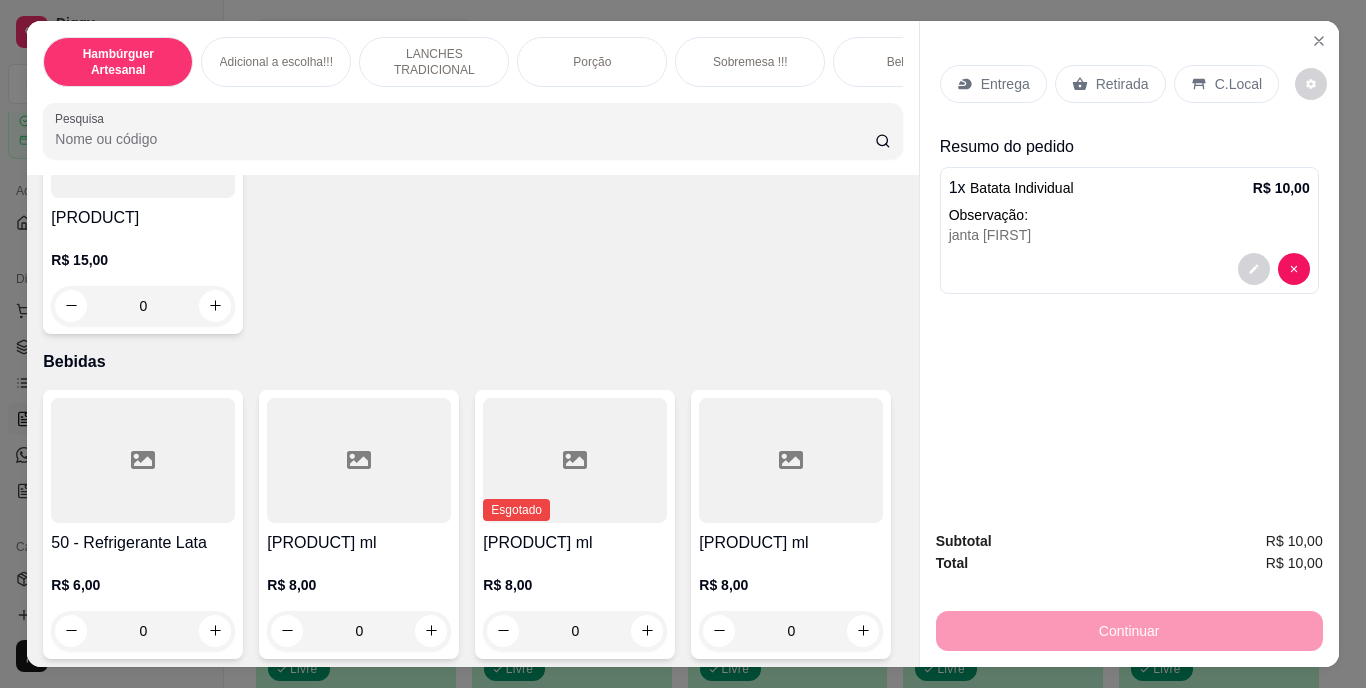 click on "Retirada" at bounding box center (1110, 84) 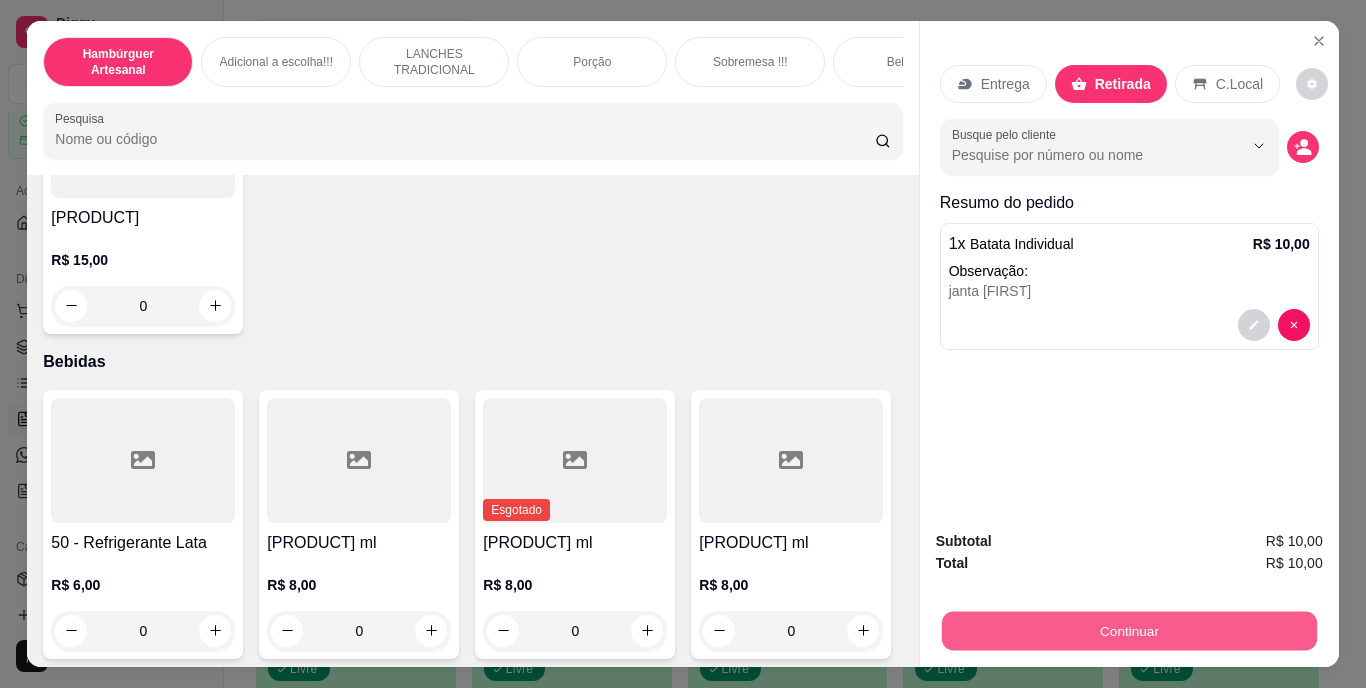 click on "Continuar" at bounding box center (1128, 631) 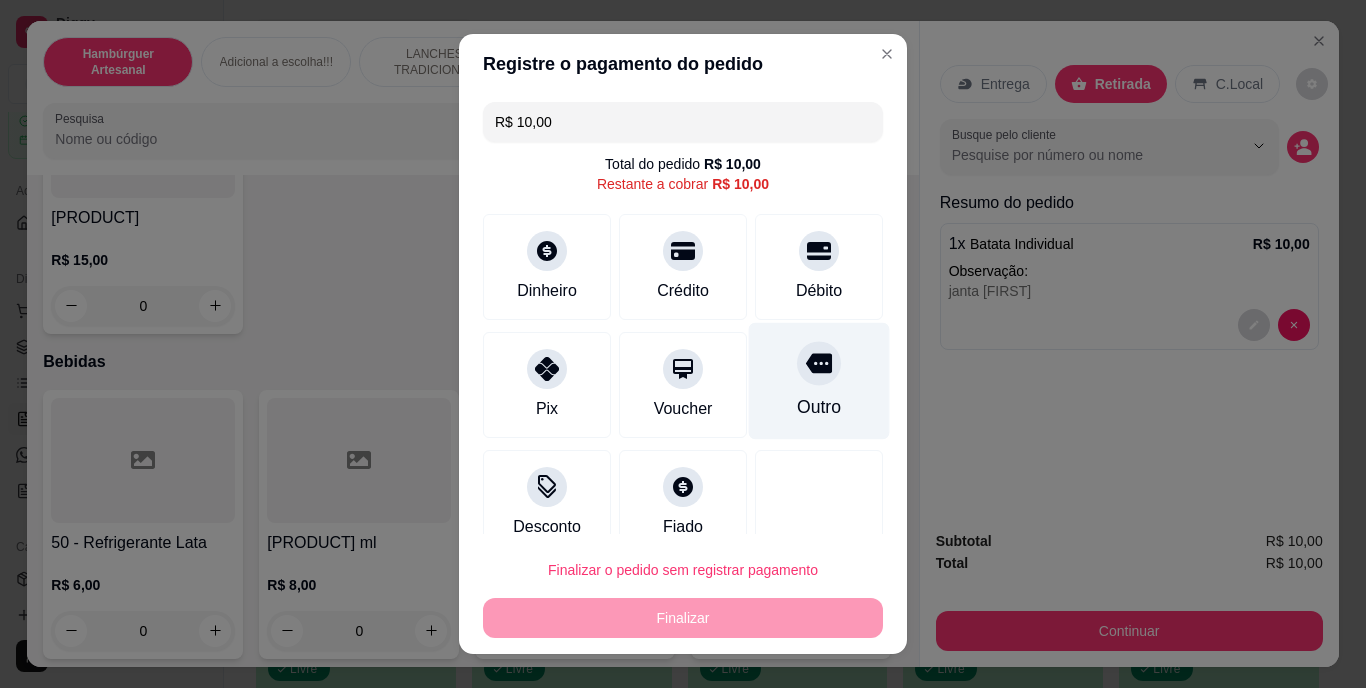 click on "Outro" at bounding box center (819, 381) 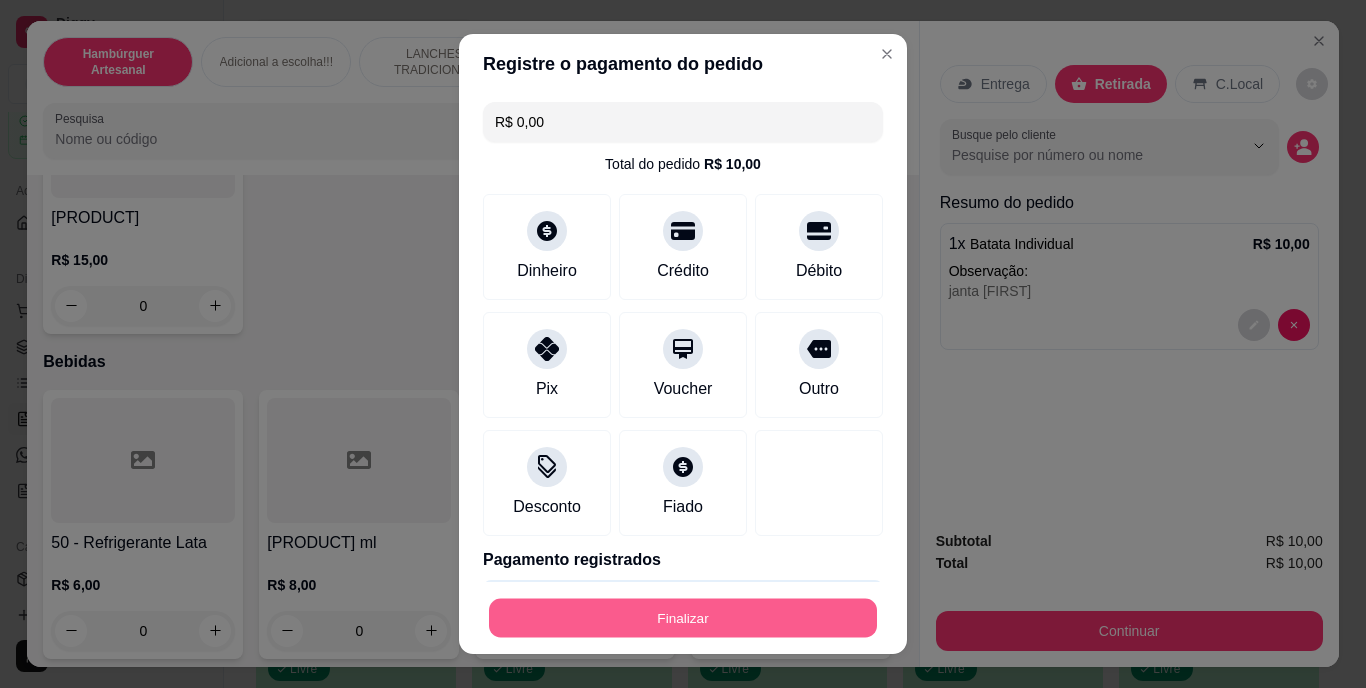 click on "Finalizar" at bounding box center [683, 618] 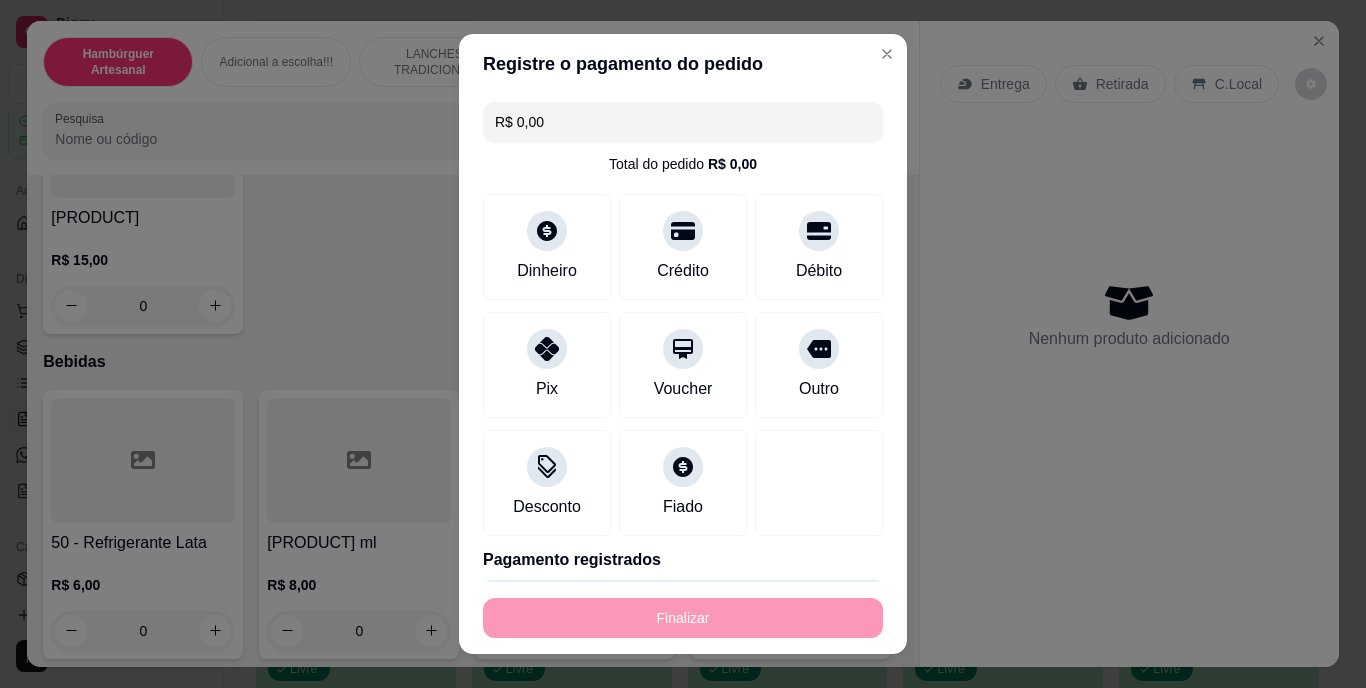 type on "-R$ 10,00" 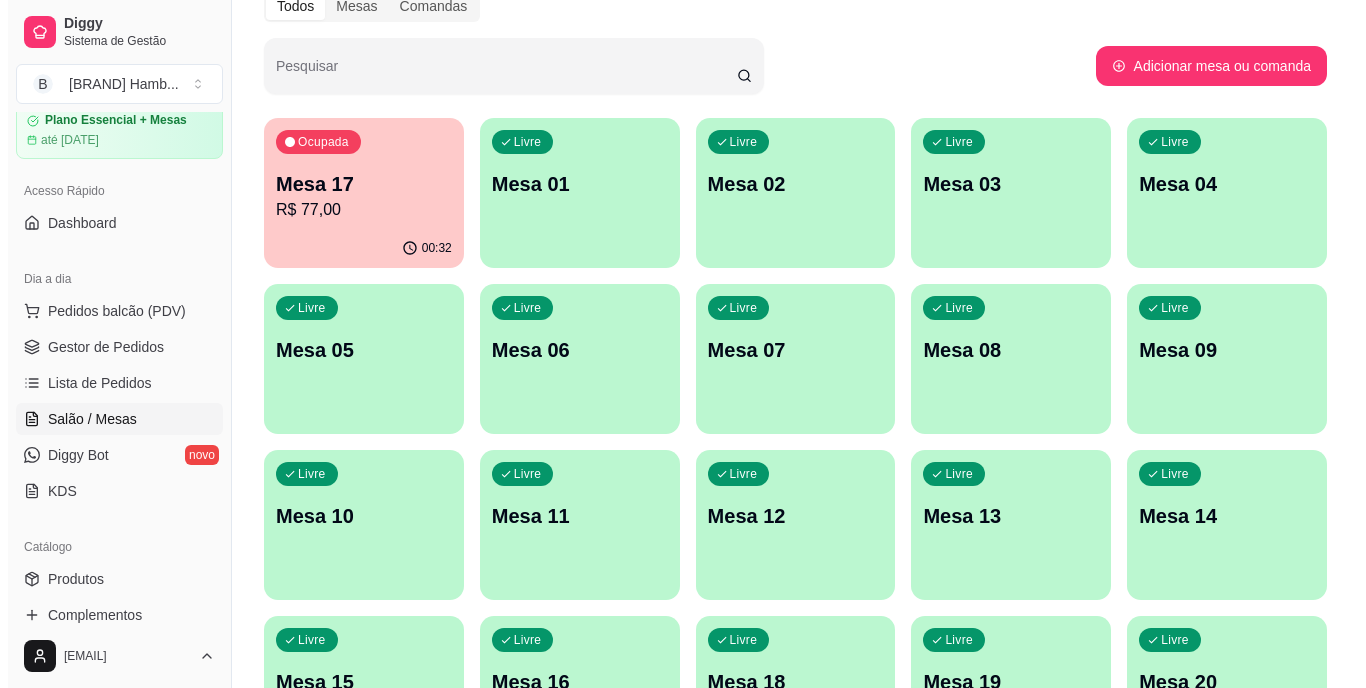 scroll, scrollTop: 86, scrollLeft: 0, axis: vertical 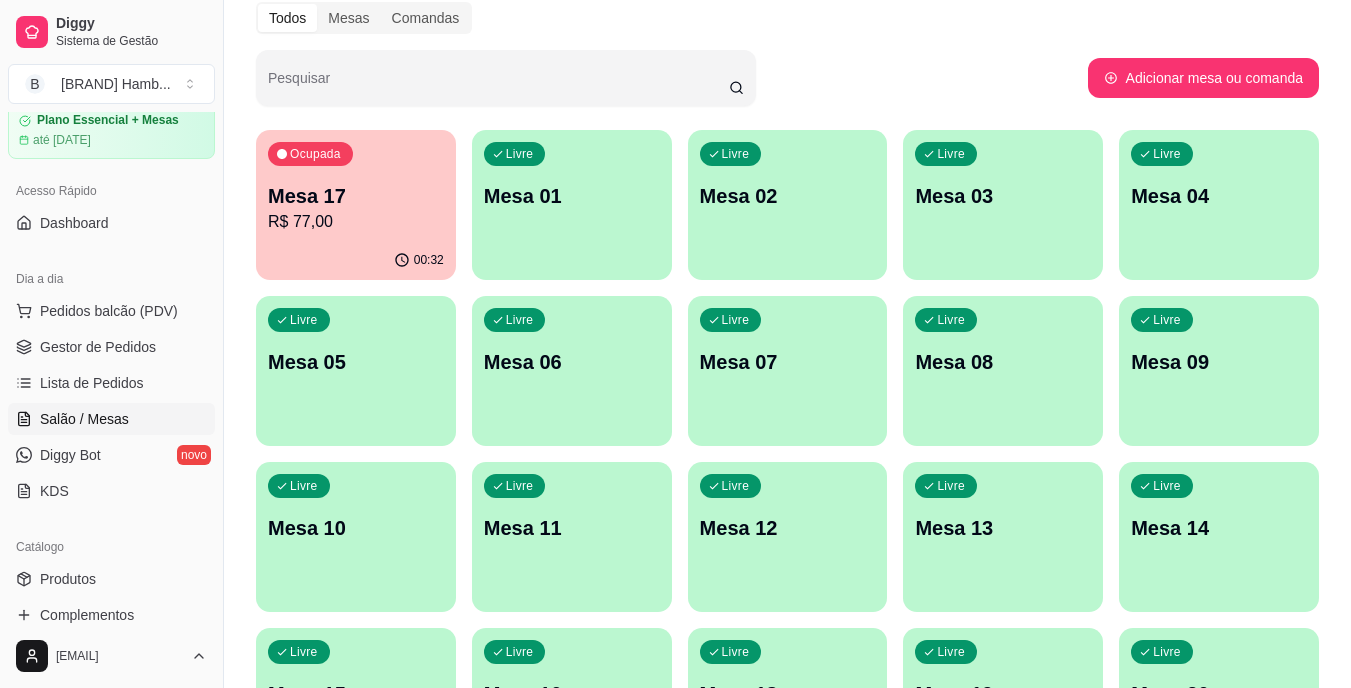 click on "R$ 77,00" at bounding box center (356, 222) 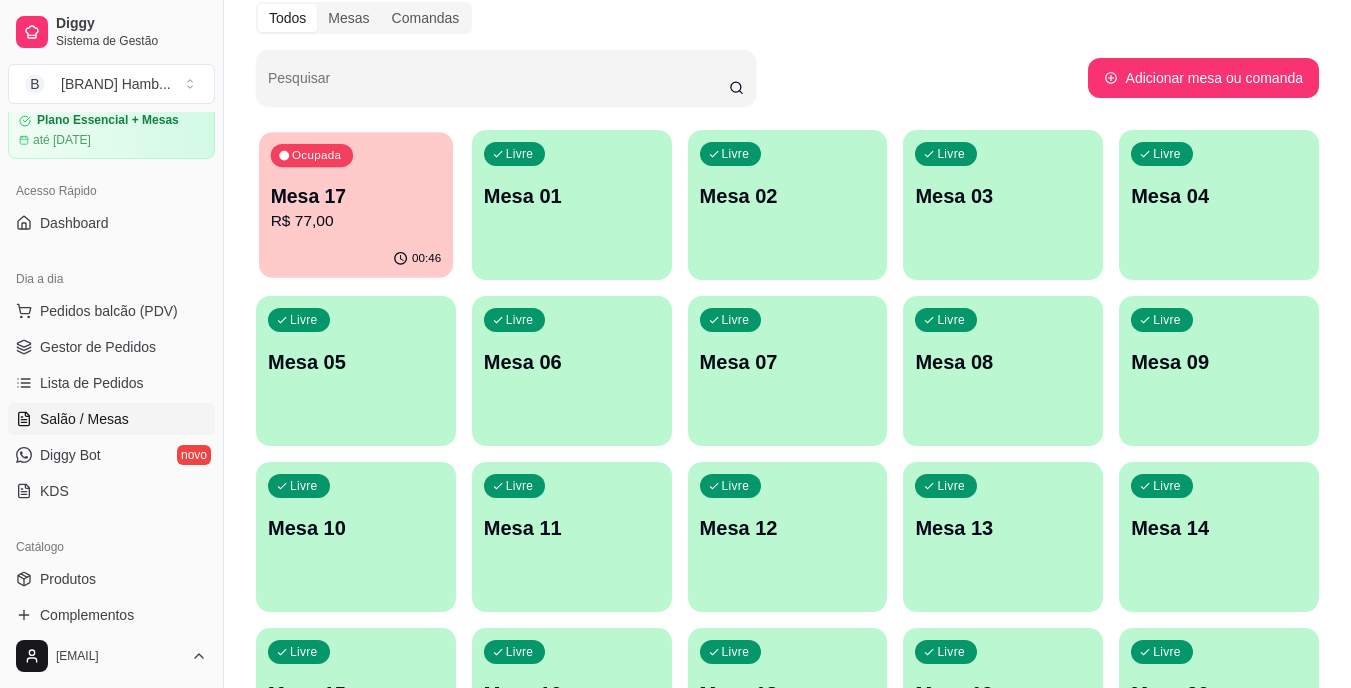click on "Mesa 17" at bounding box center [356, 196] 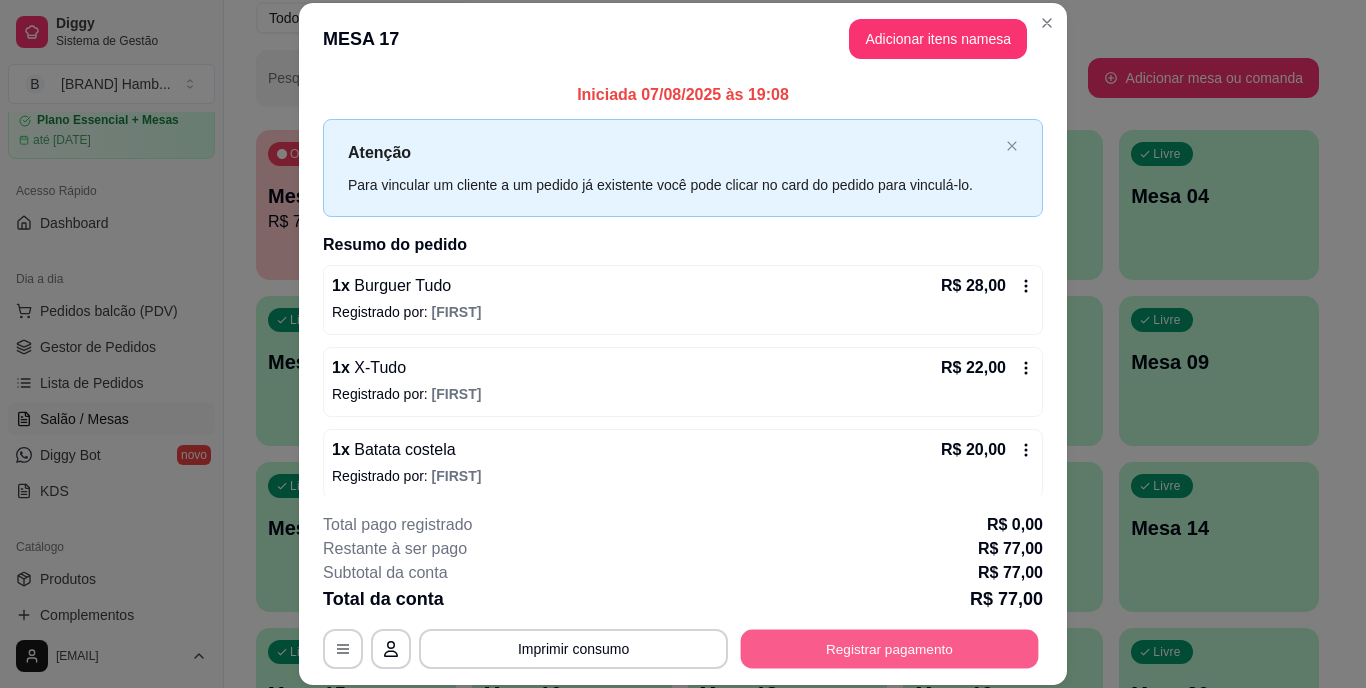 click on "Registrar pagamento" at bounding box center [890, 648] 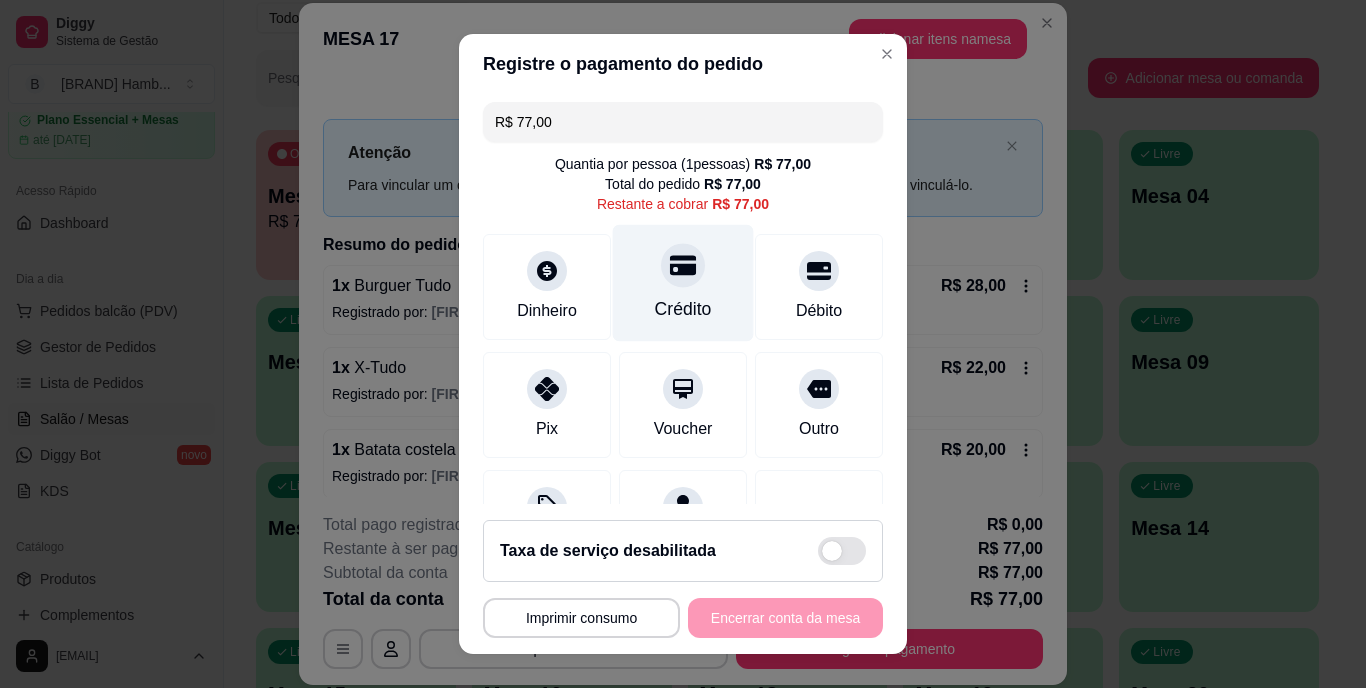 click on "Crédito" at bounding box center [683, 283] 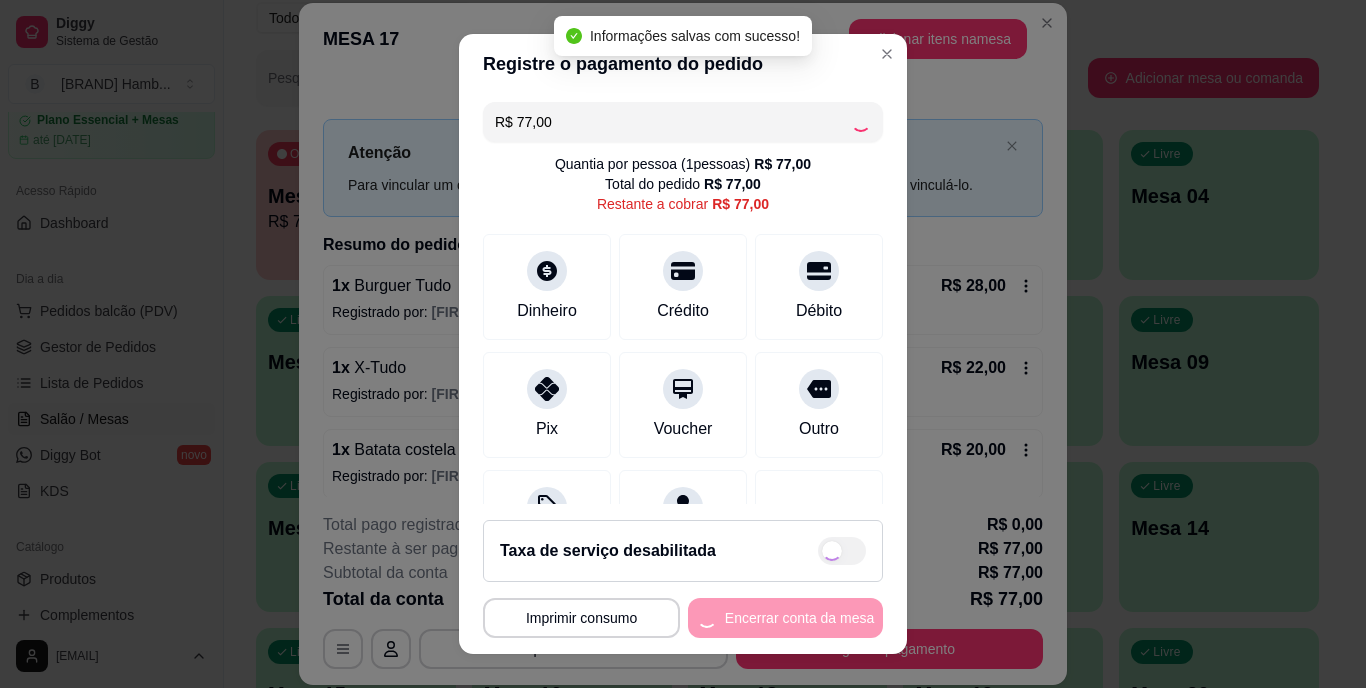 type on "R$ 0,00" 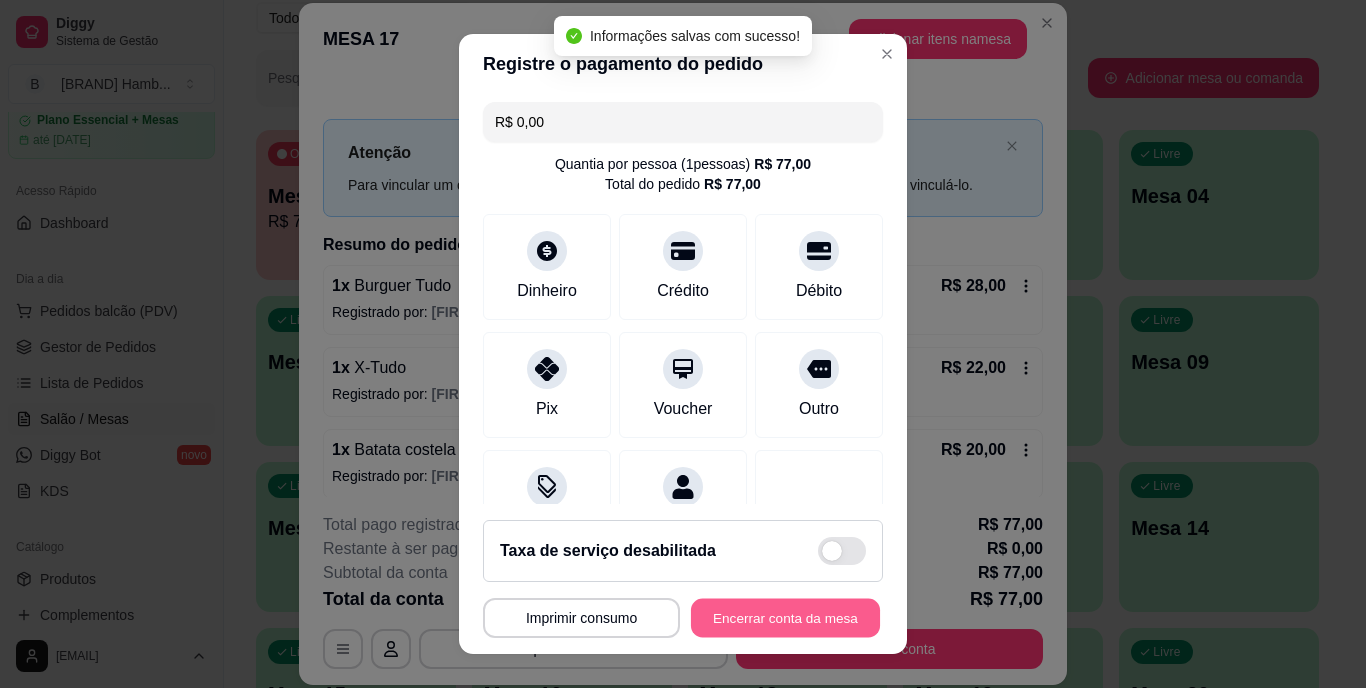 click on "Encerrar conta da mesa" at bounding box center [785, 617] 